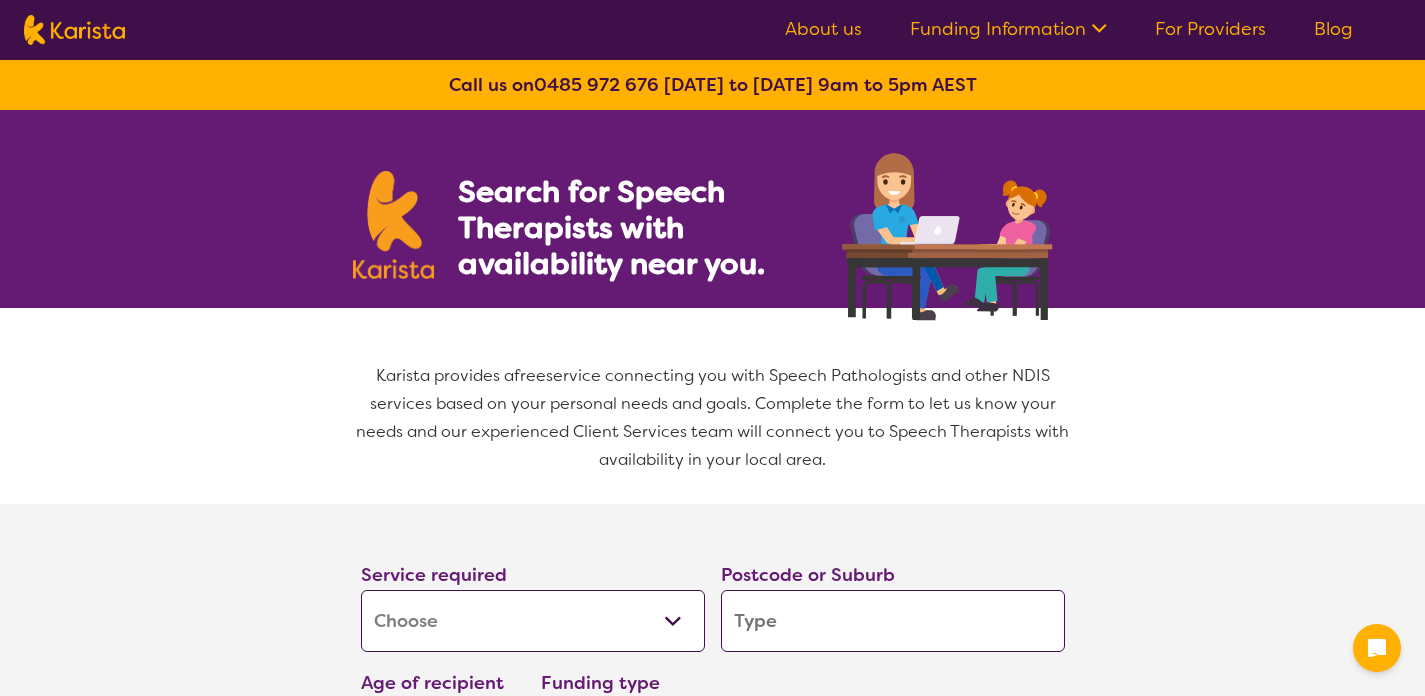 select on "[MEDICAL_DATA]" 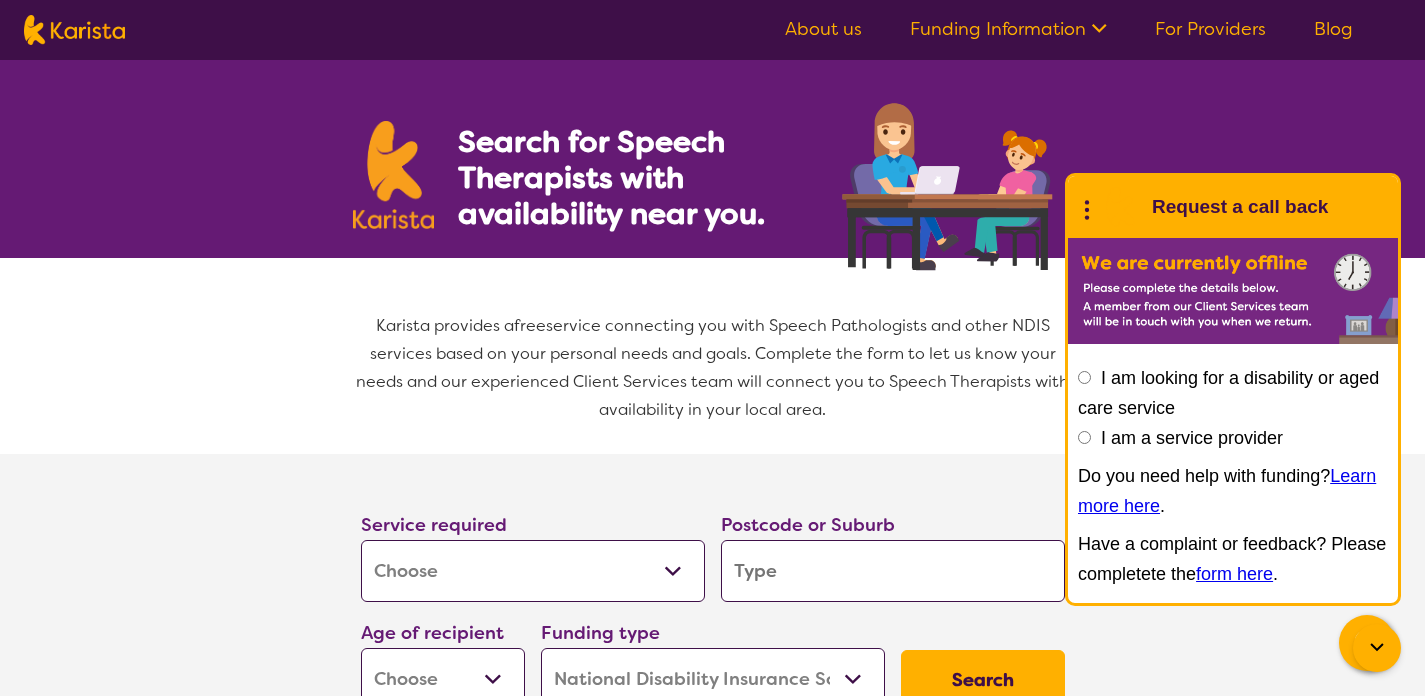 scroll, scrollTop: 0, scrollLeft: 0, axis: both 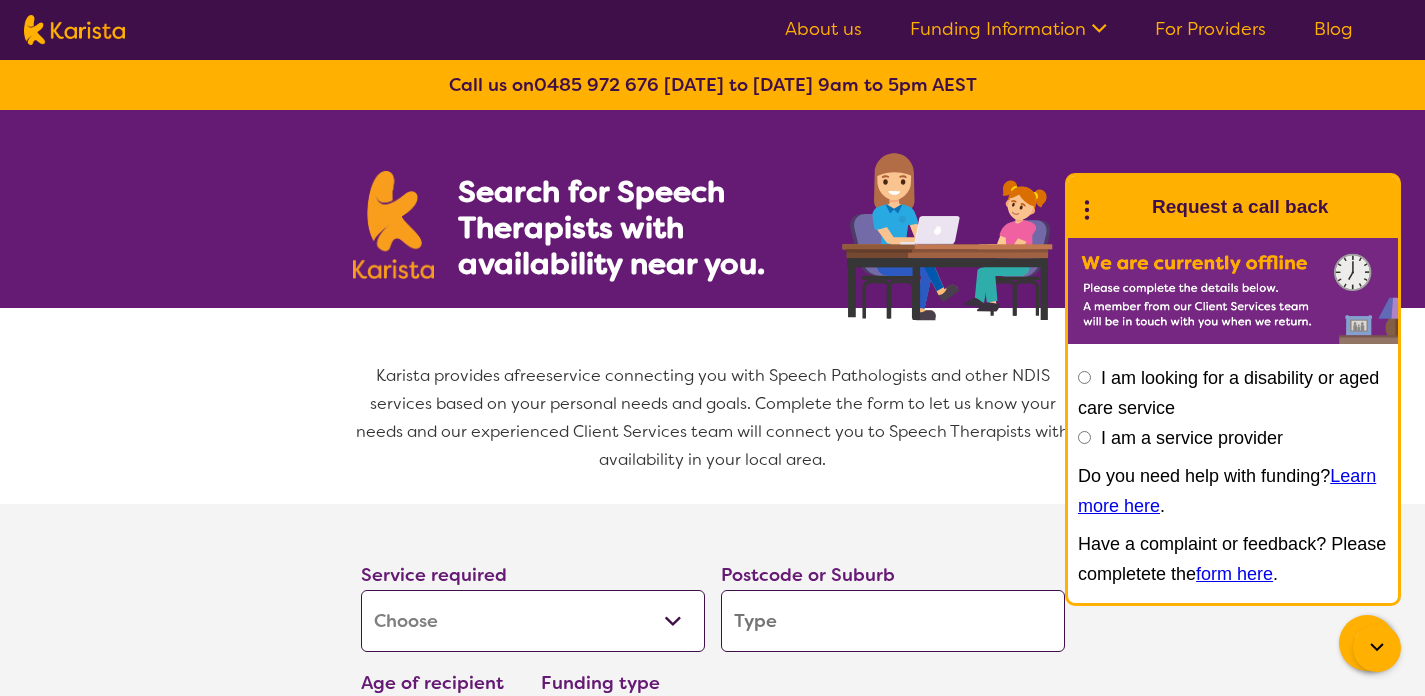 click on "Search for Speech Therapists with availability near you." at bounding box center [712, 209] 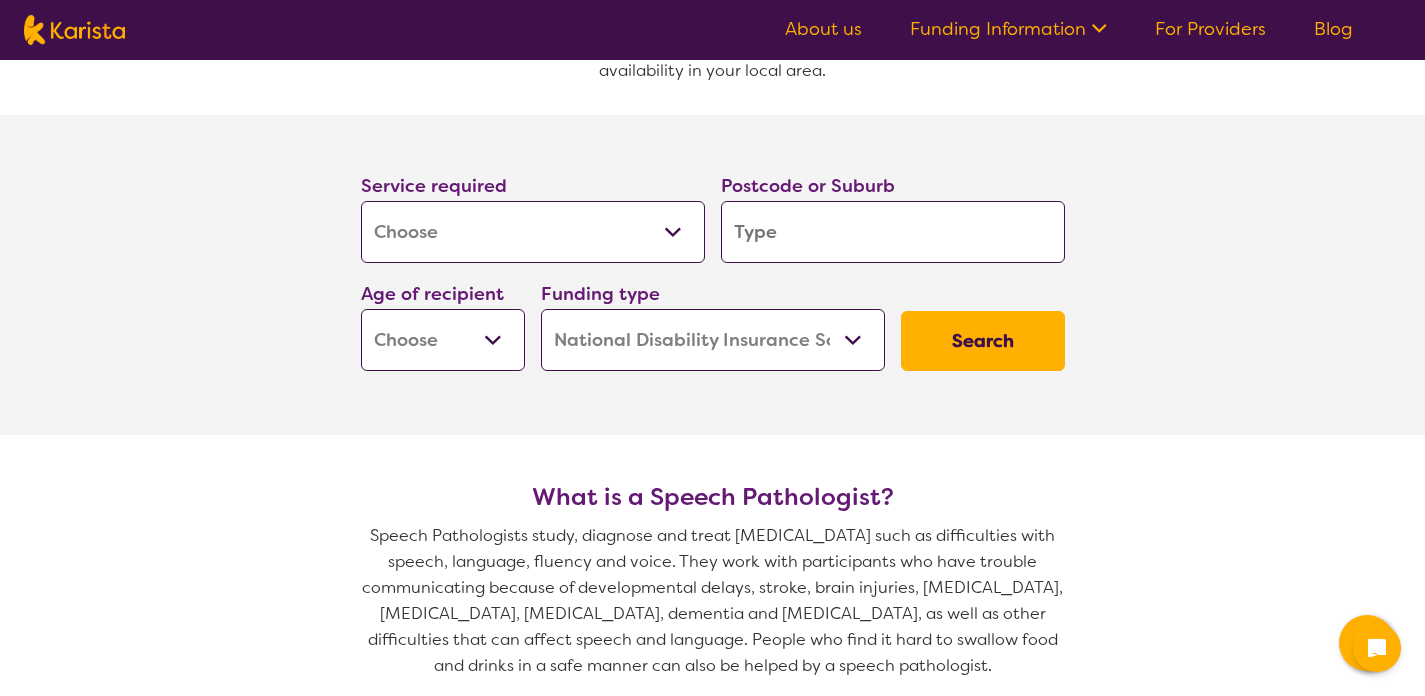 scroll, scrollTop: 388, scrollLeft: 0, axis: vertical 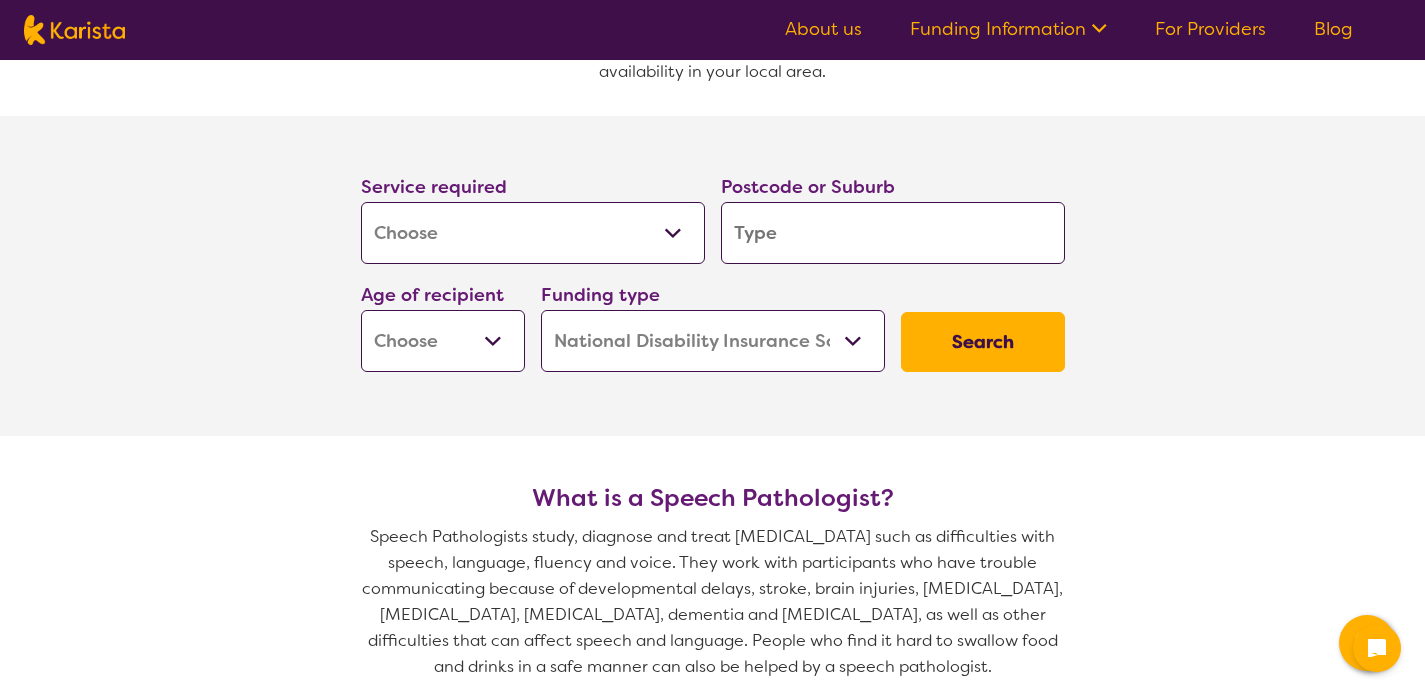 click at bounding box center (893, 233) 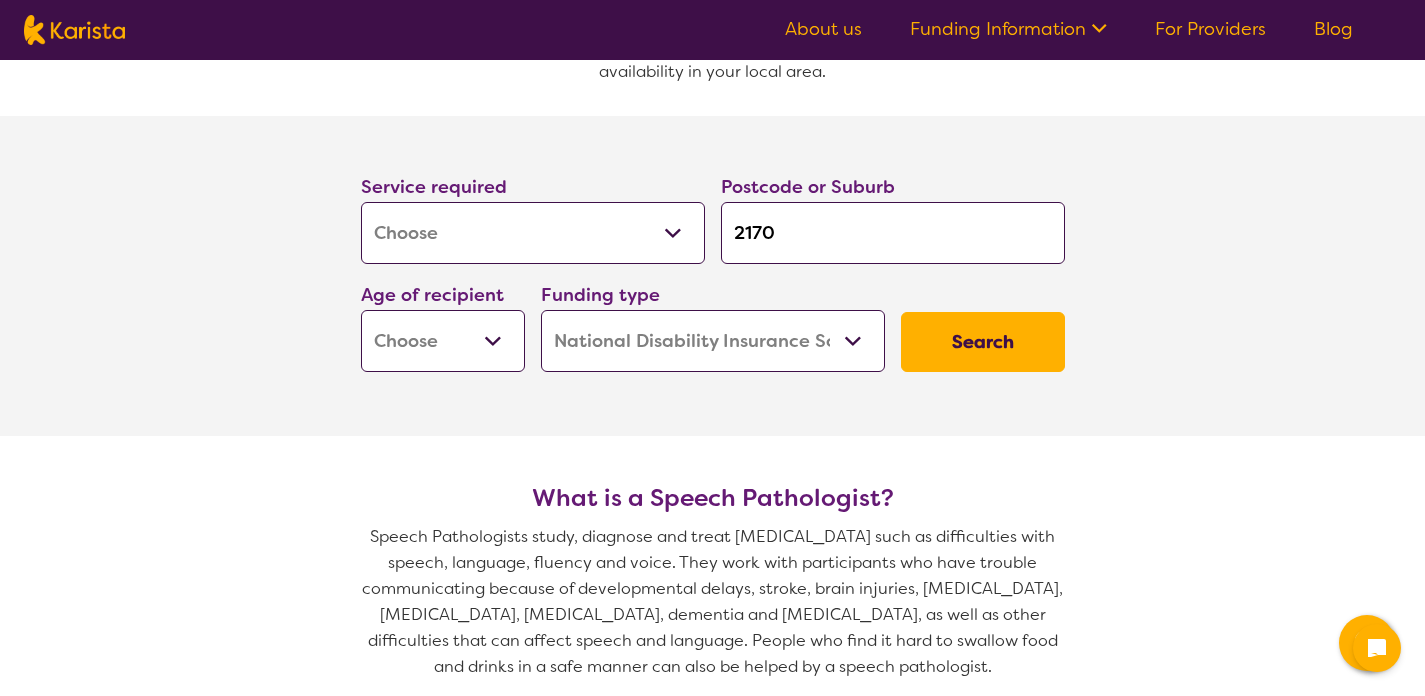 type on "2170" 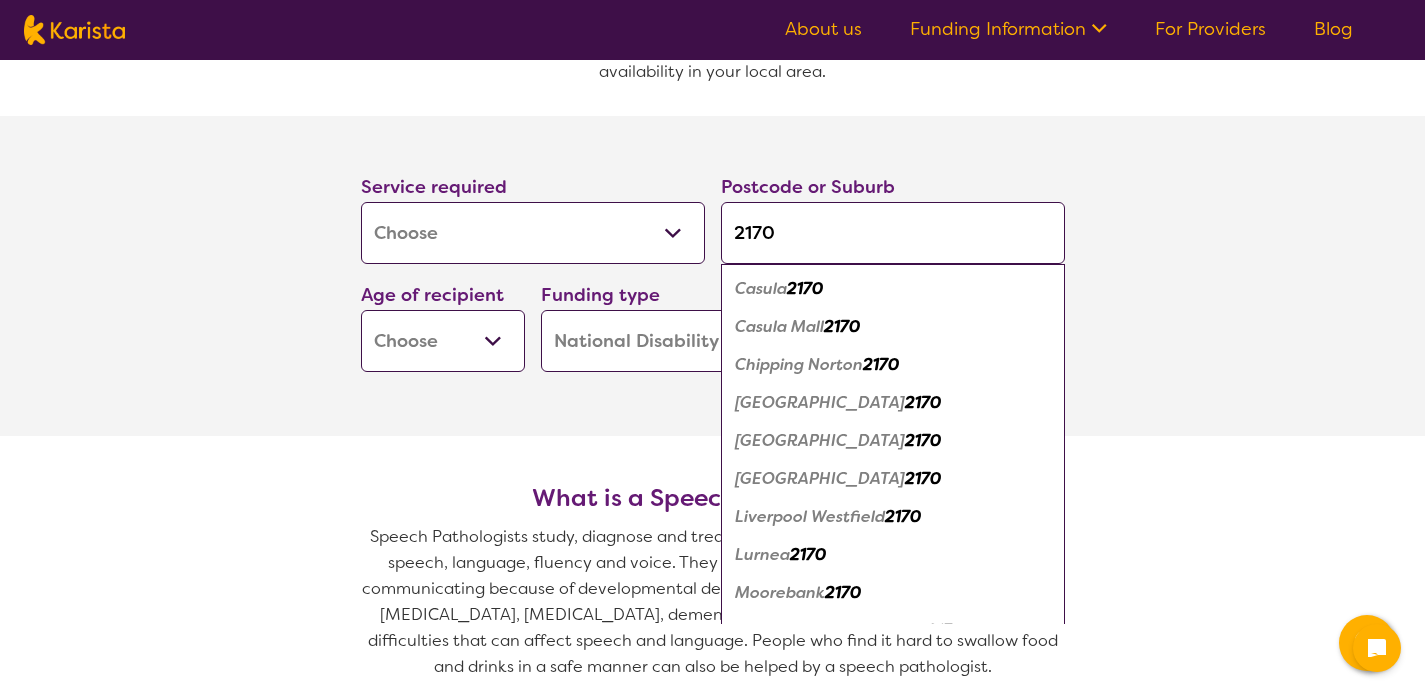 click on "Early Childhood - 0 to 9 Child - 10 to 11 Adolescent - 12 to 17 Adult - 18 to 64 Aged - [DEMOGRAPHIC_DATA]+" at bounding box center (443, 341) 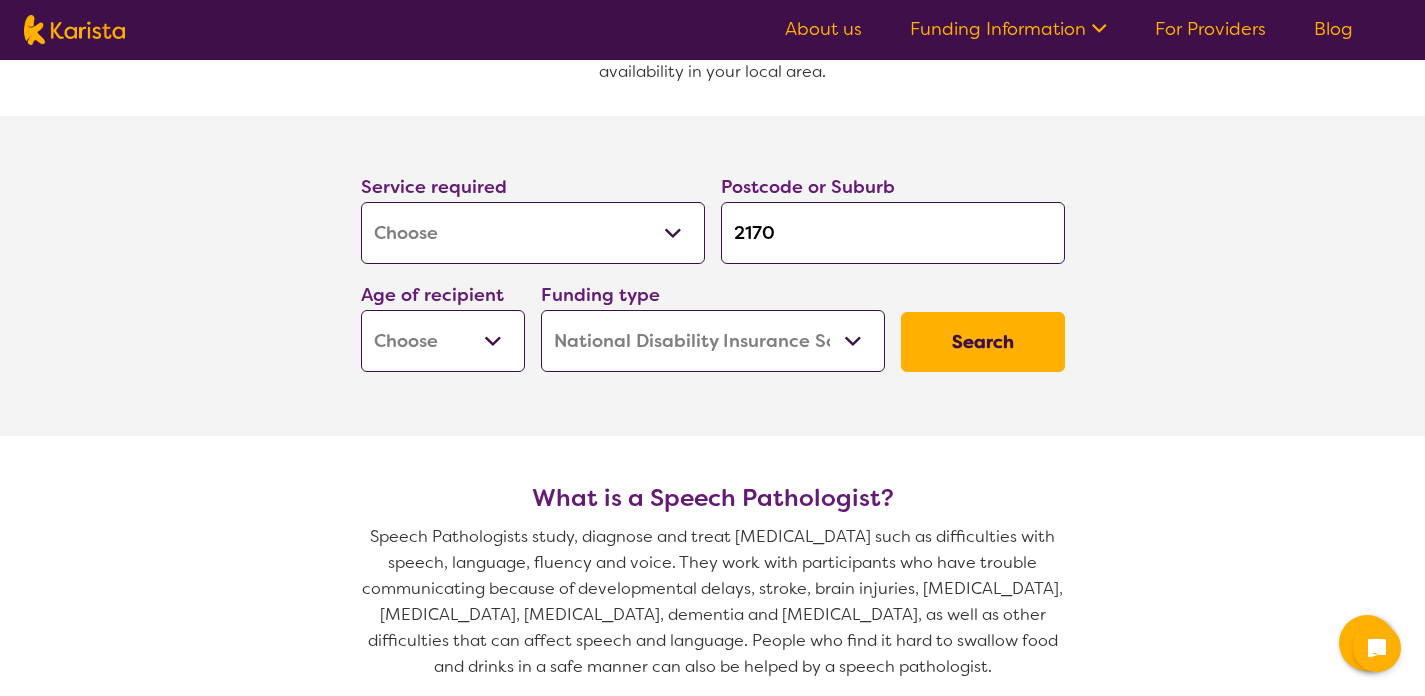 select on "EC" 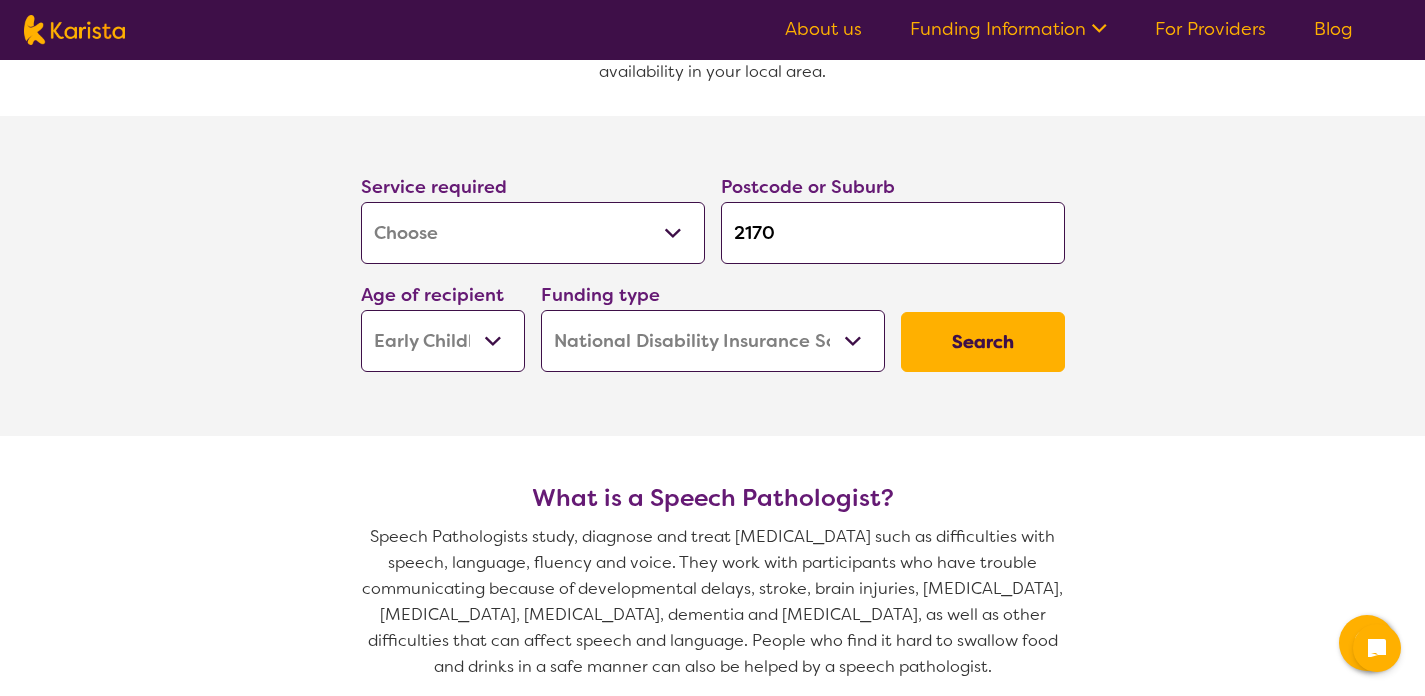 select on "EC" 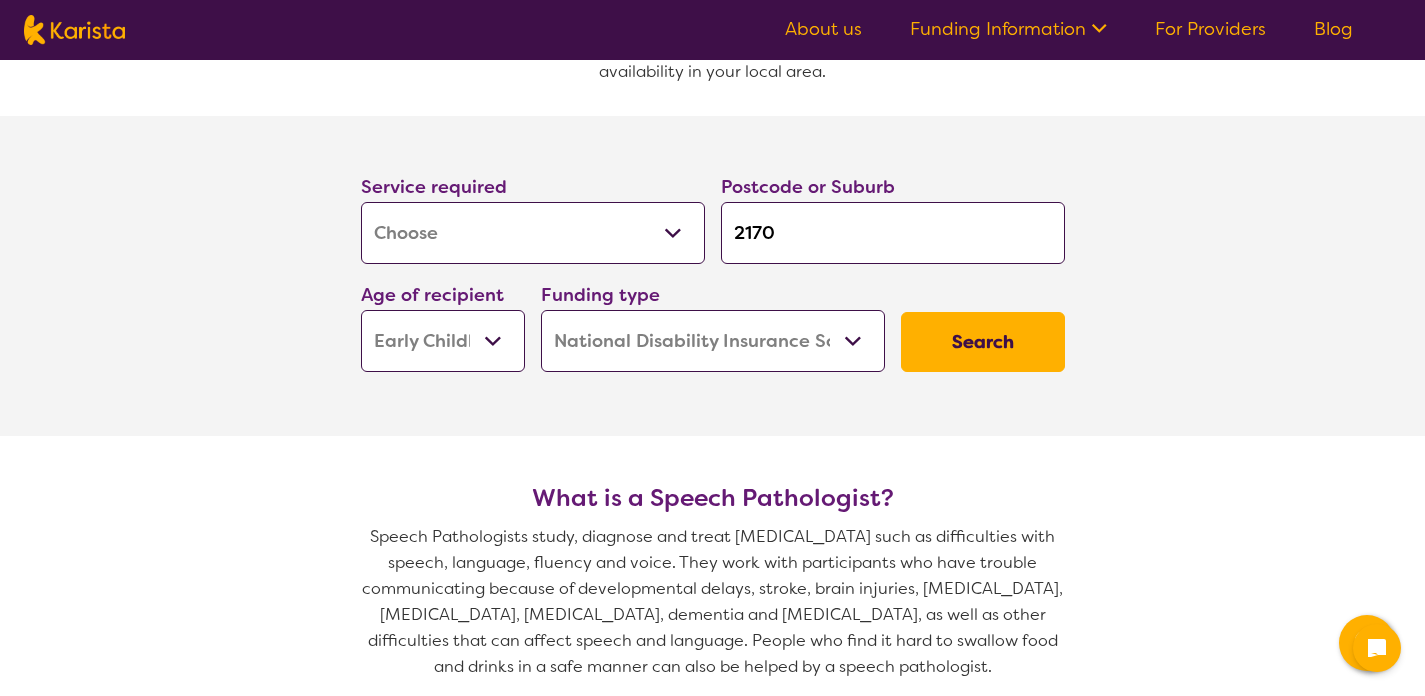 click on "Home Care Package (HCP) National Disability Insurance Scheme (NDIS) I don't know" at bounding box center [713, 341] 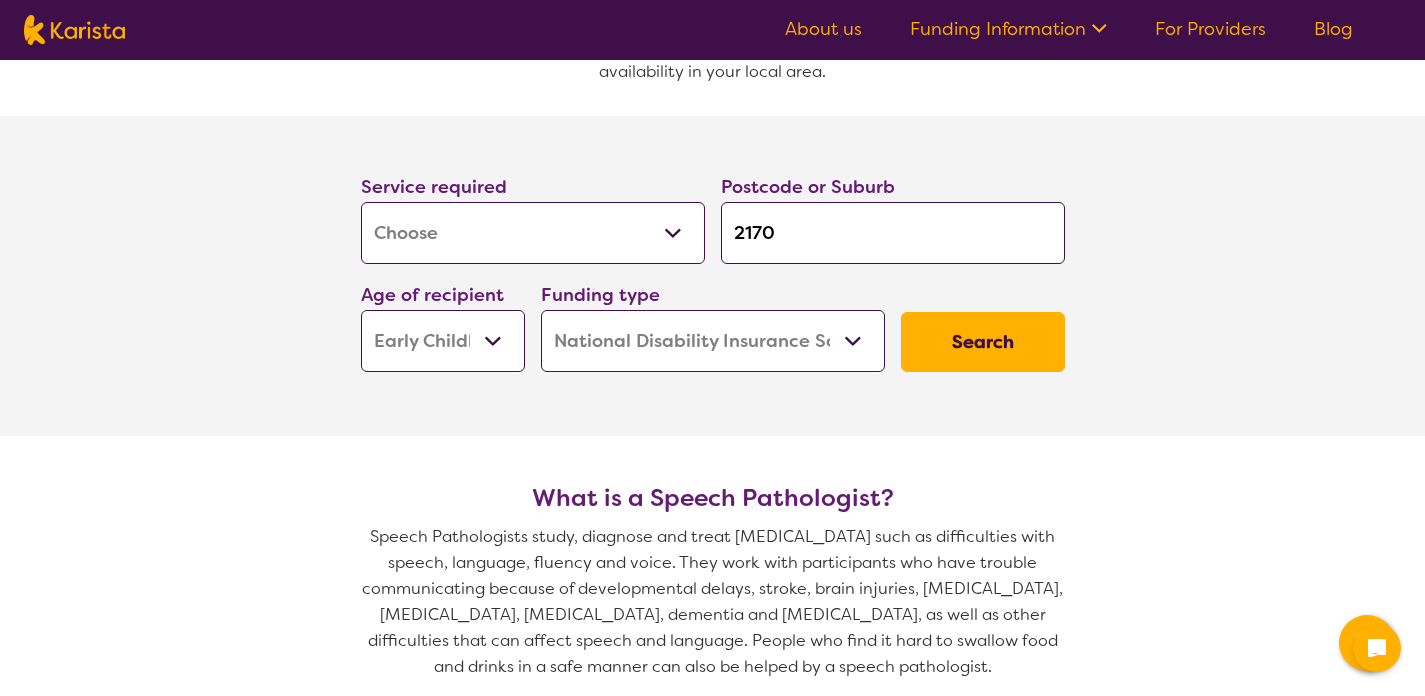 select on "i-don-t-know" 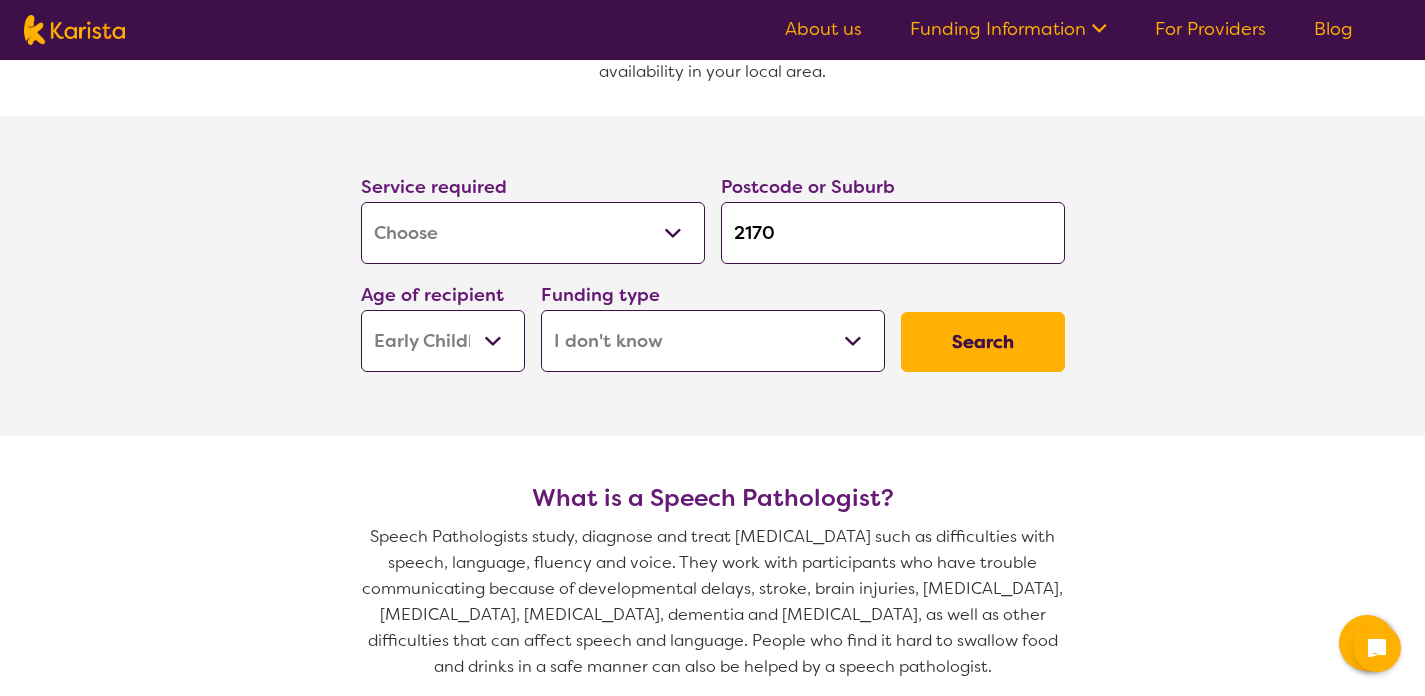 select on "i-don-t-know" 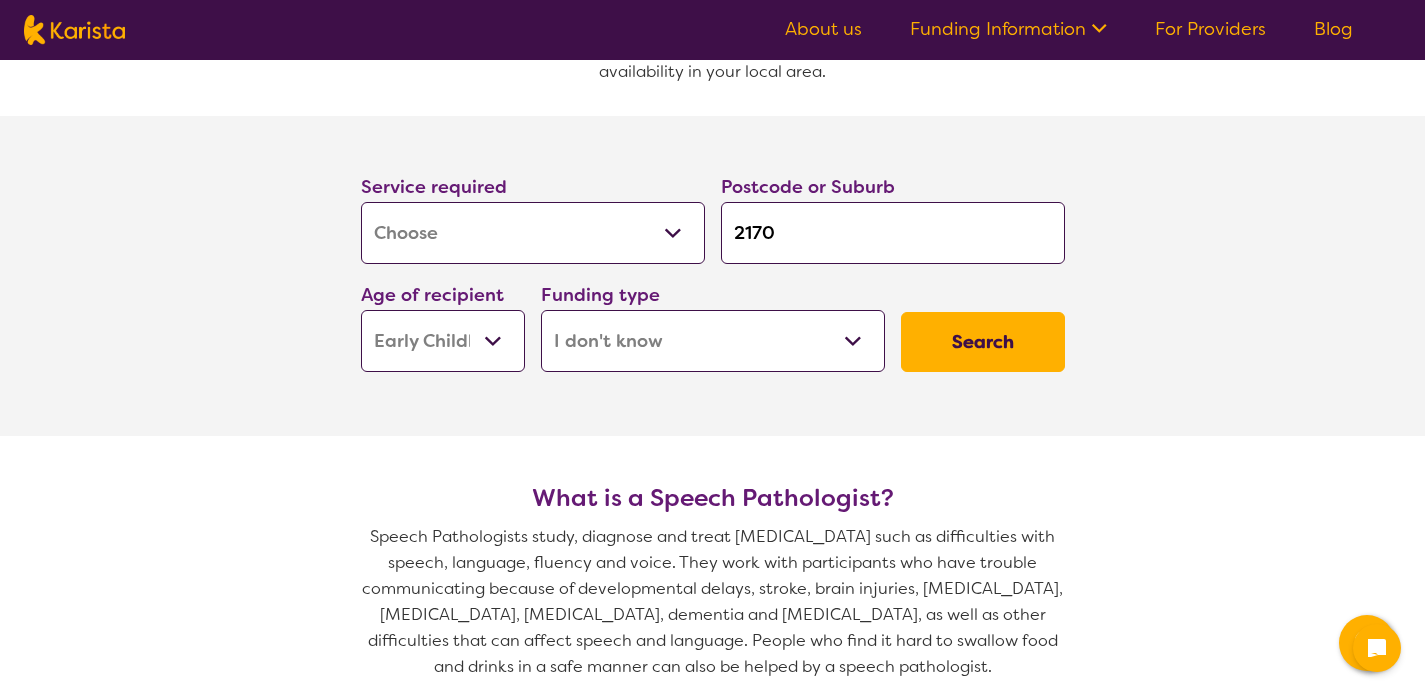 select on "NDIS" 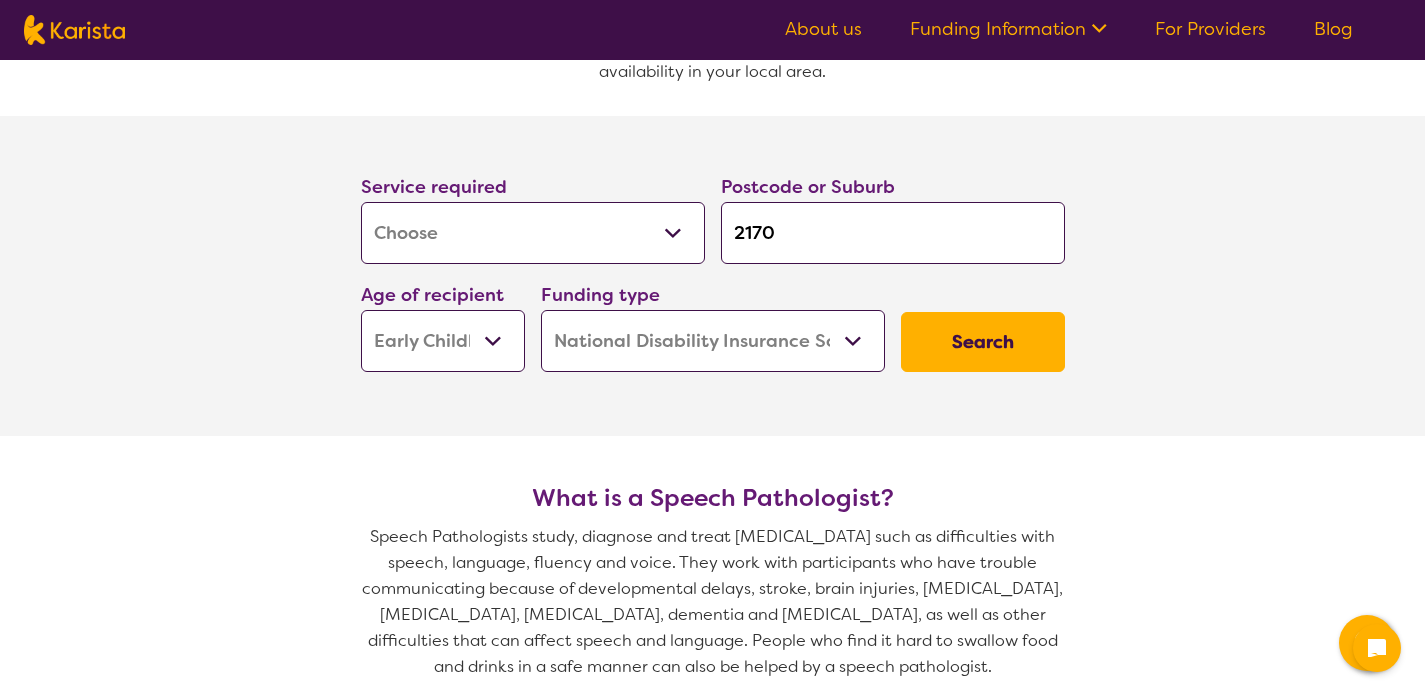 select on "NDIS" 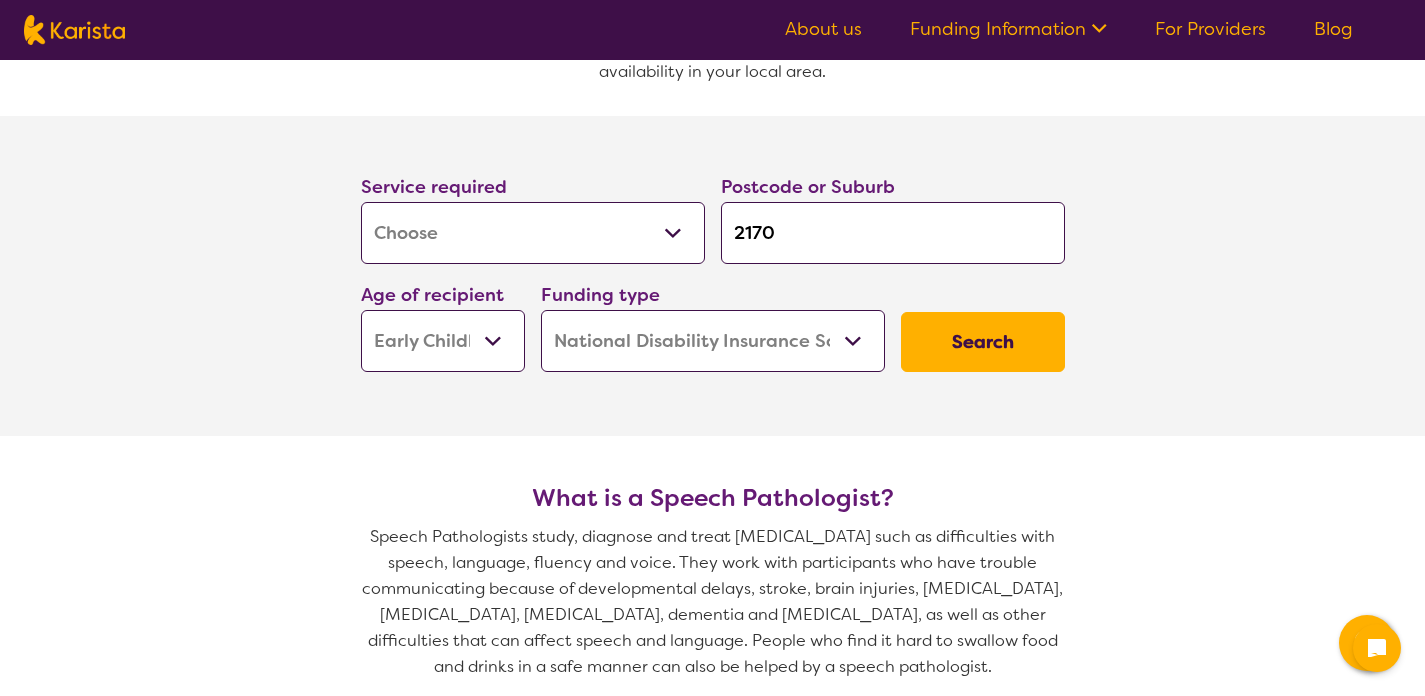 scroll, scrollTop: 0, scrollLeft: 0, axis: both 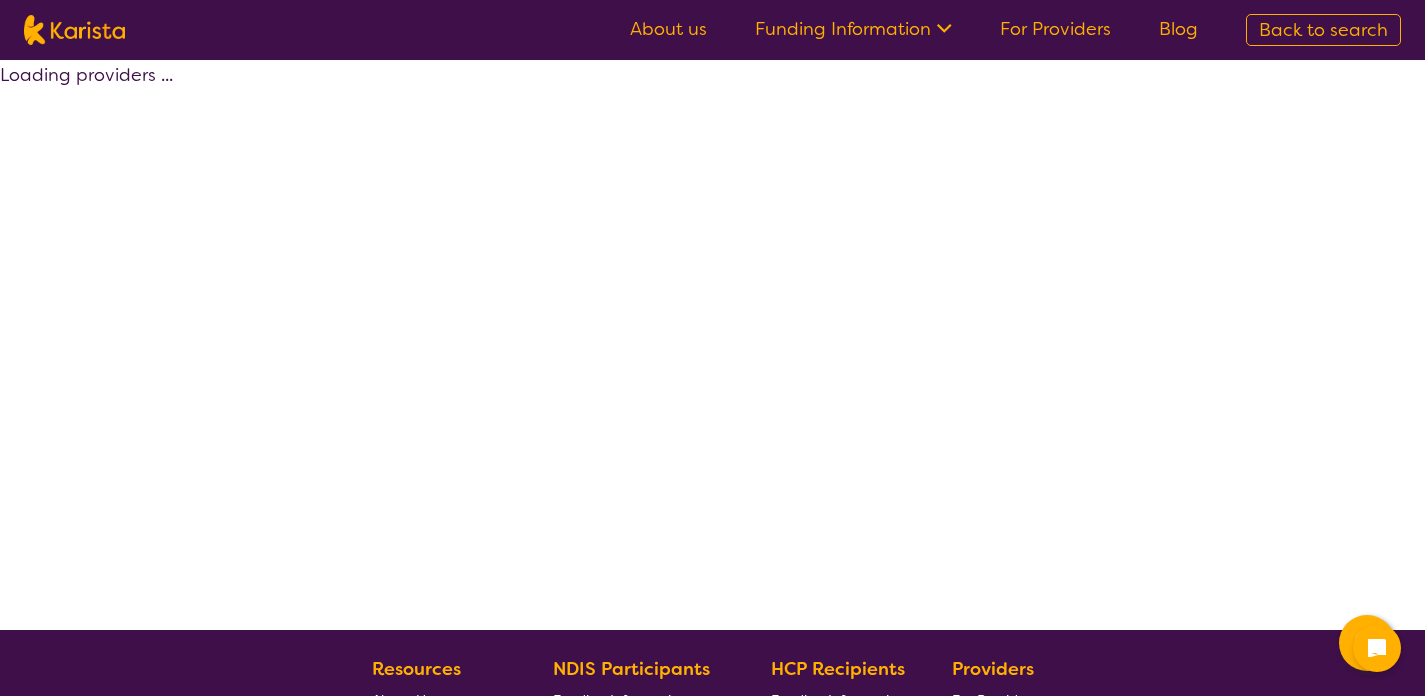 select on "by_score" 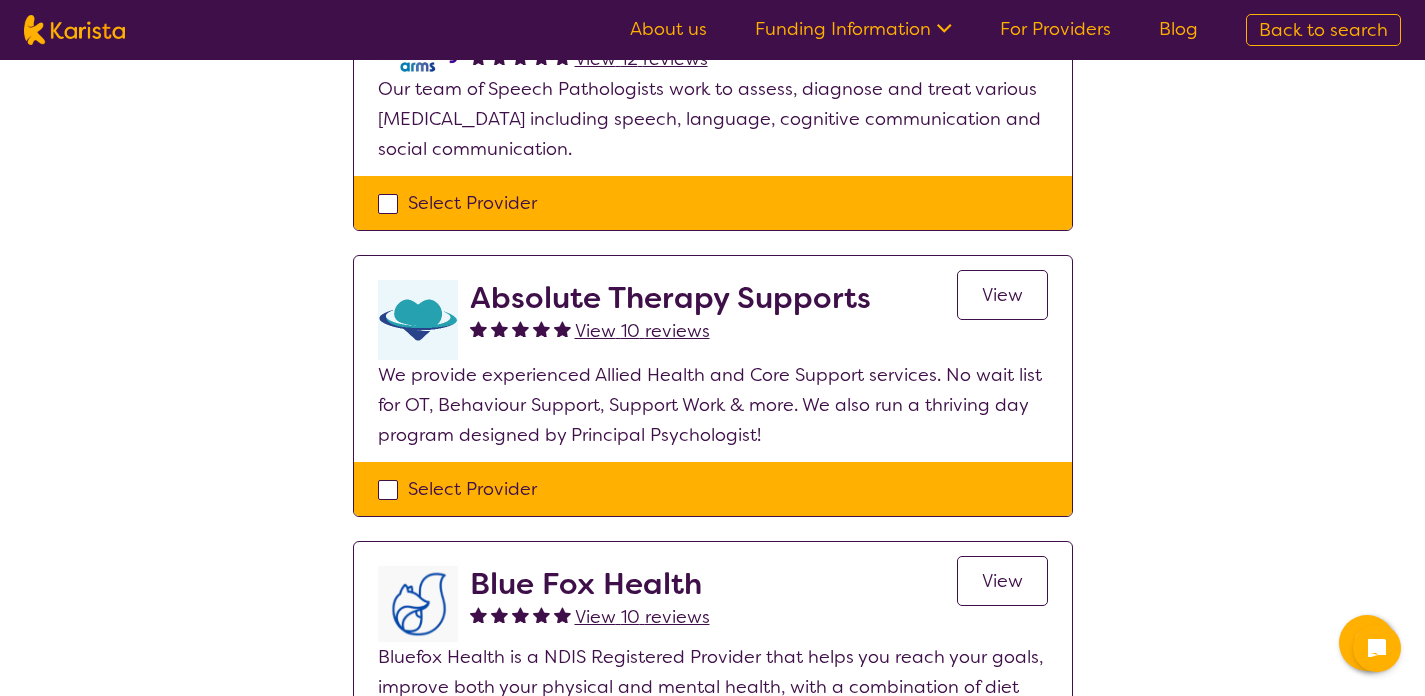 scroll, scrollTop: 557, scrollLeft: 0, axis: vertical 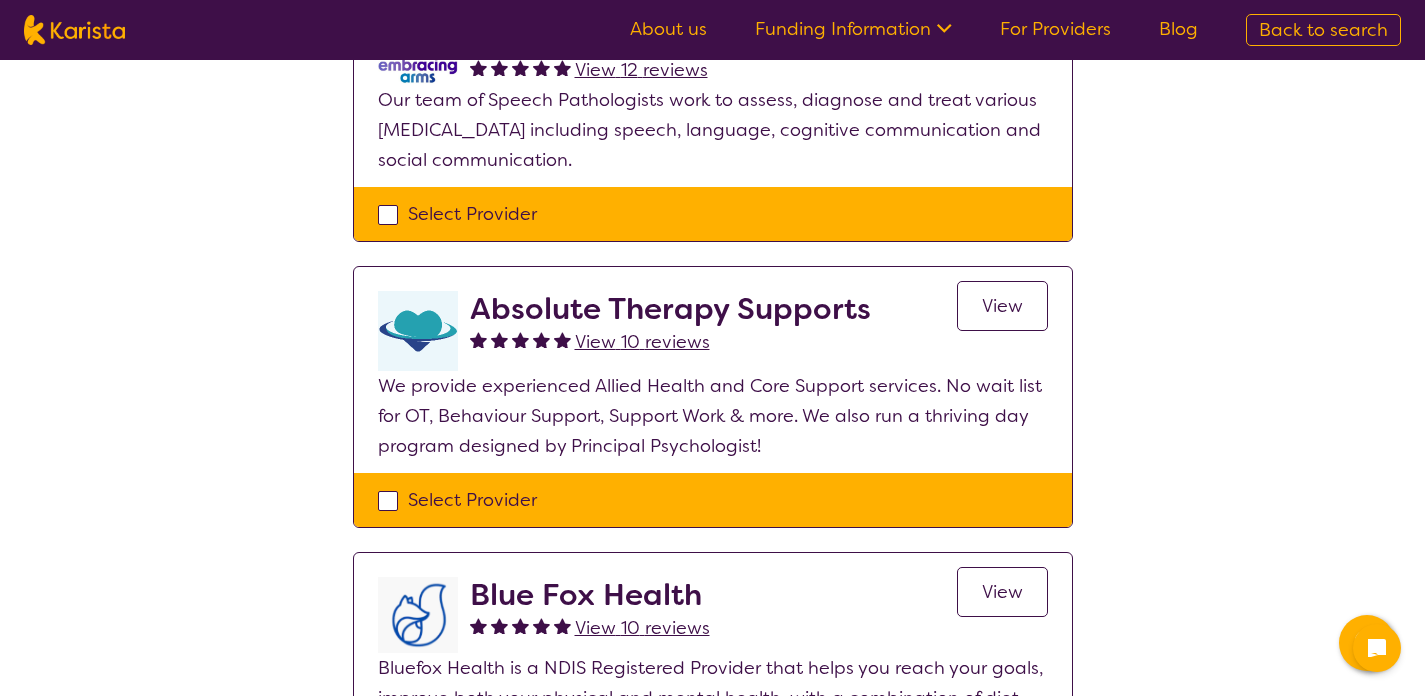 click on "Select one or more providers and click the 'NEXT' button to proceed 1 - 6 of 6 providers  for  [MEDICAL_DATA] , Early Childhood - 0 to 9 , National Disability Insurance Scheme (NDIS)  in 2170 . Sort by:  Highly reviewed Top rated Specialised [MEDICAL_DATA] View   12   reviews View Specialised [MEDICAL_DATA] is Australia's trusted leader in [MEDICAL_DATA], offering expert telehealth services tailored to your needs. We can't wait to meet you. Select Provider Embracing Arms View   12   reviews View Our team of Speech Pathologists work to assess, diagnose and treat various [MEDICAL_DATA] including speech, language, cognitive communication and social communication. Select Provider Absolute Therapy Supports View   10   reviews View We provide experienced Allied Health and Core Support services. No wait list for OT, Behaviour Support, Support Work & more. We also run a thriving  day program designed by Principal Psychologist! Select Provider Blue Fox Health View   10   reviews View View   3" at bounding box center [713, 446] 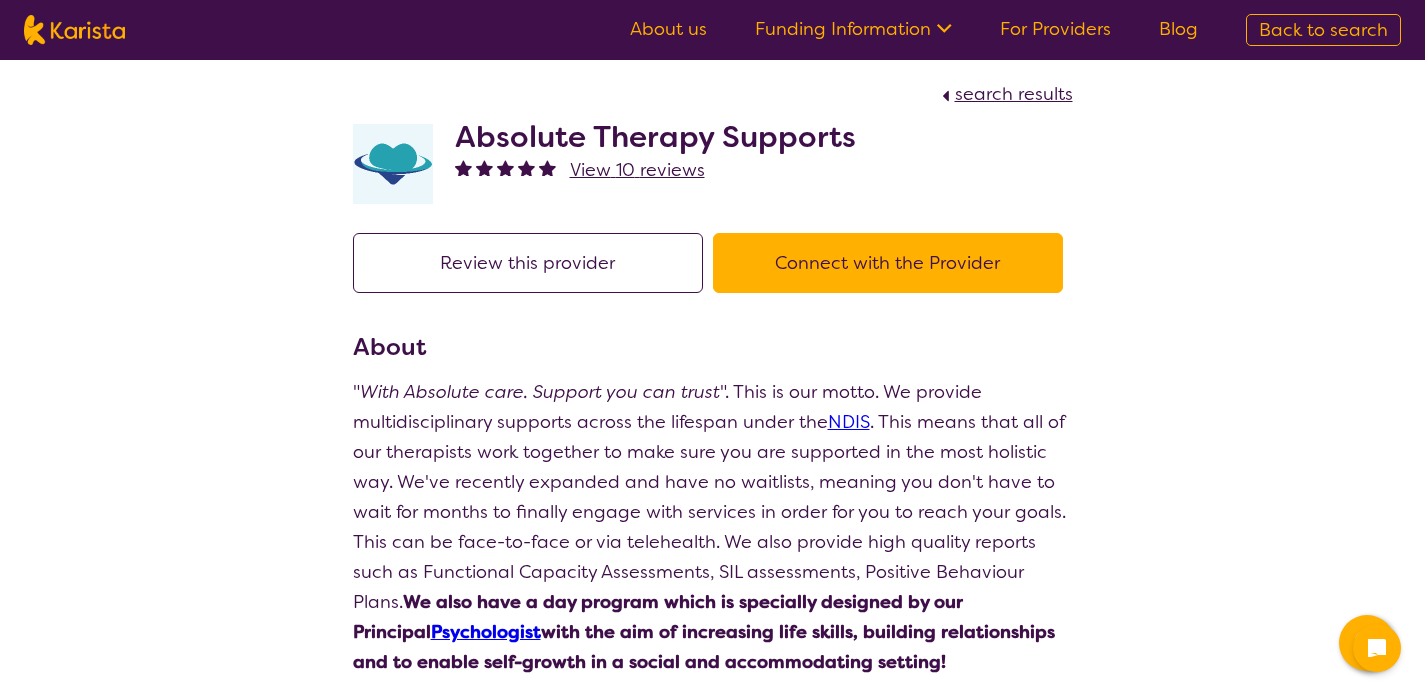 scroll, scrollTop: 1, scrollLeft: 0, axis: vertical 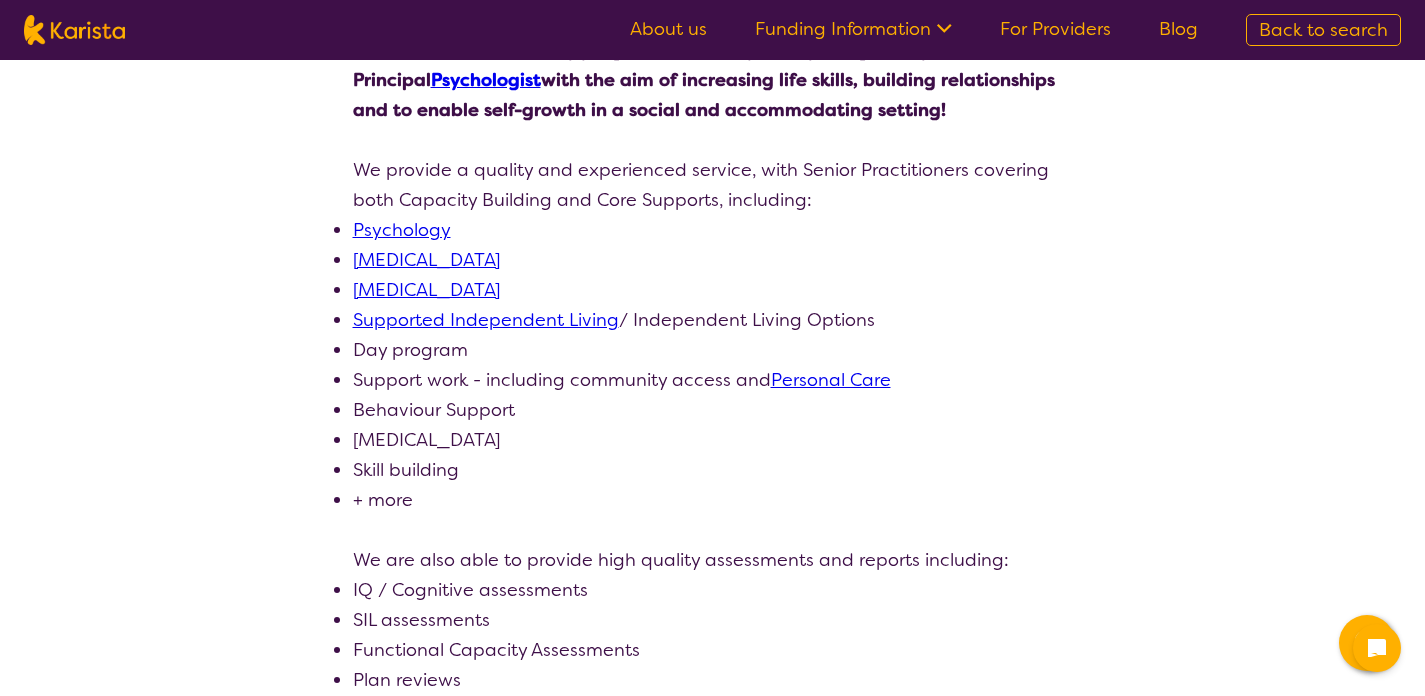 select on "by_score" 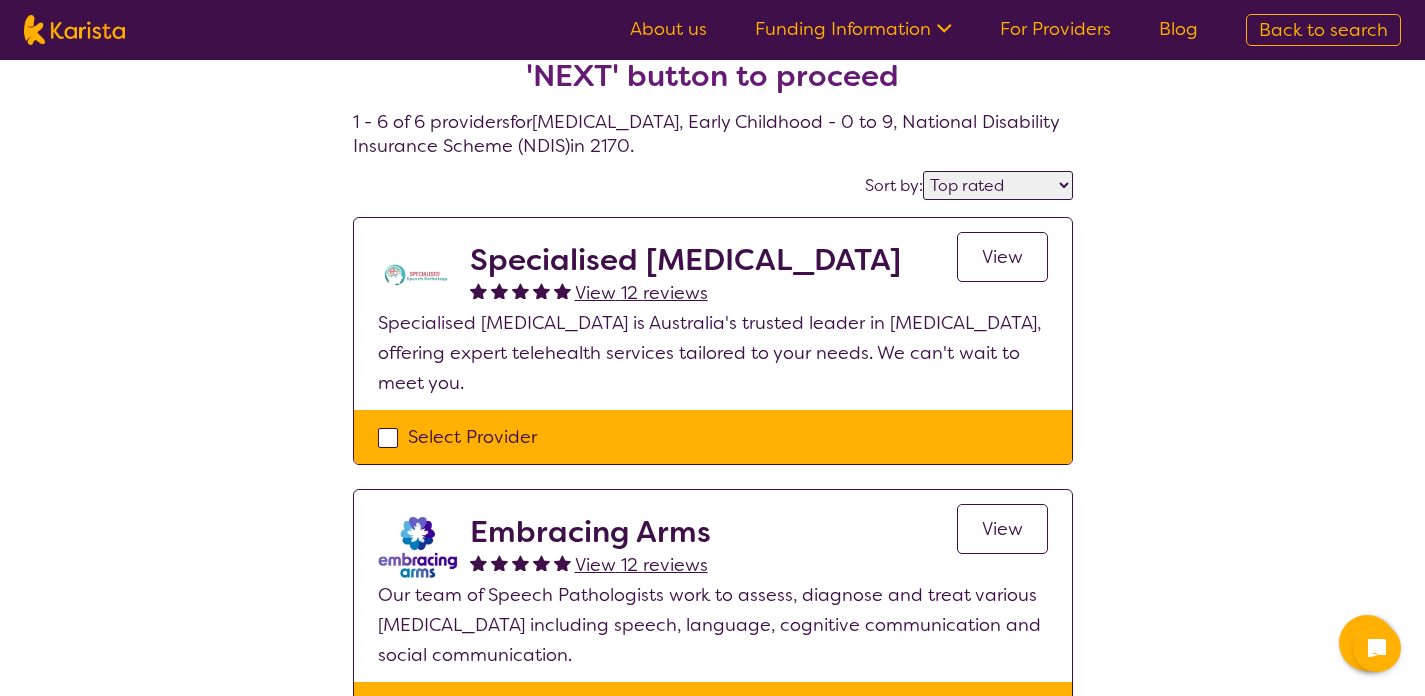 scroll, scrollTop: 64, scrollLeft: 0, axis: vertical 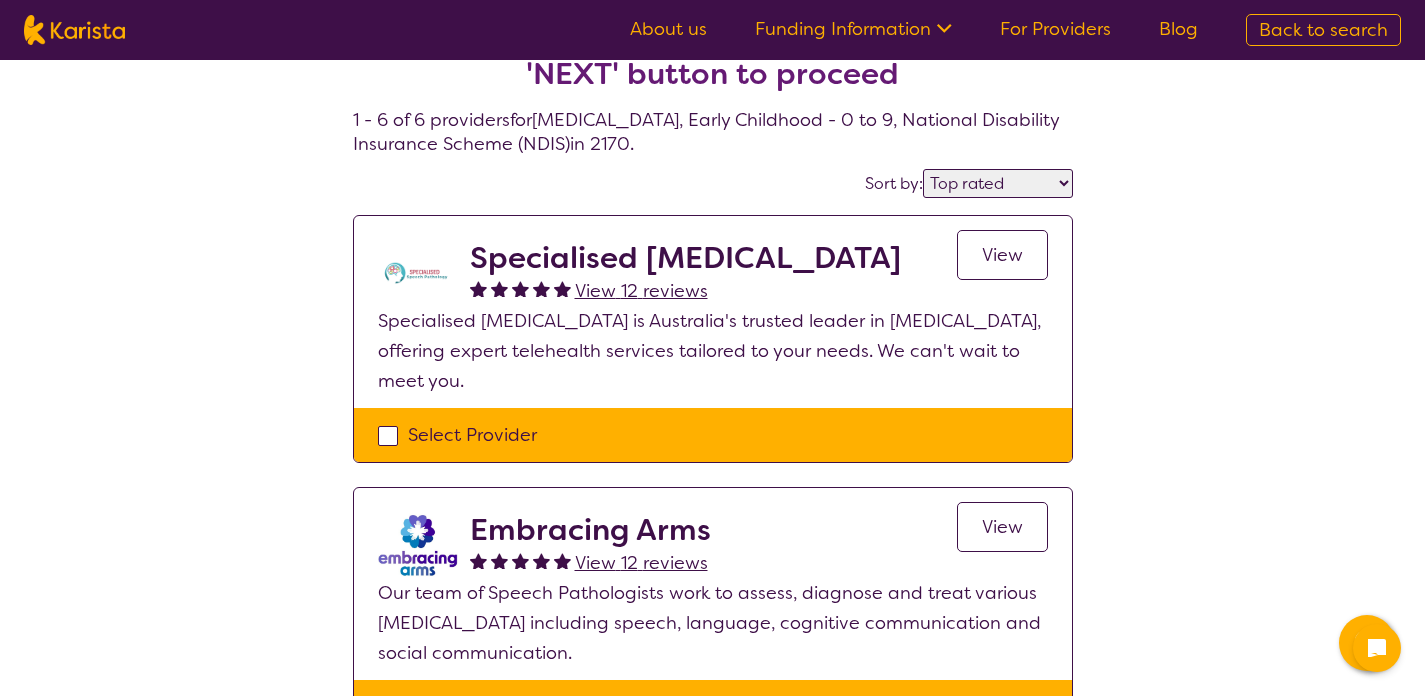 click on "View" at bounding box center [1002, 255] 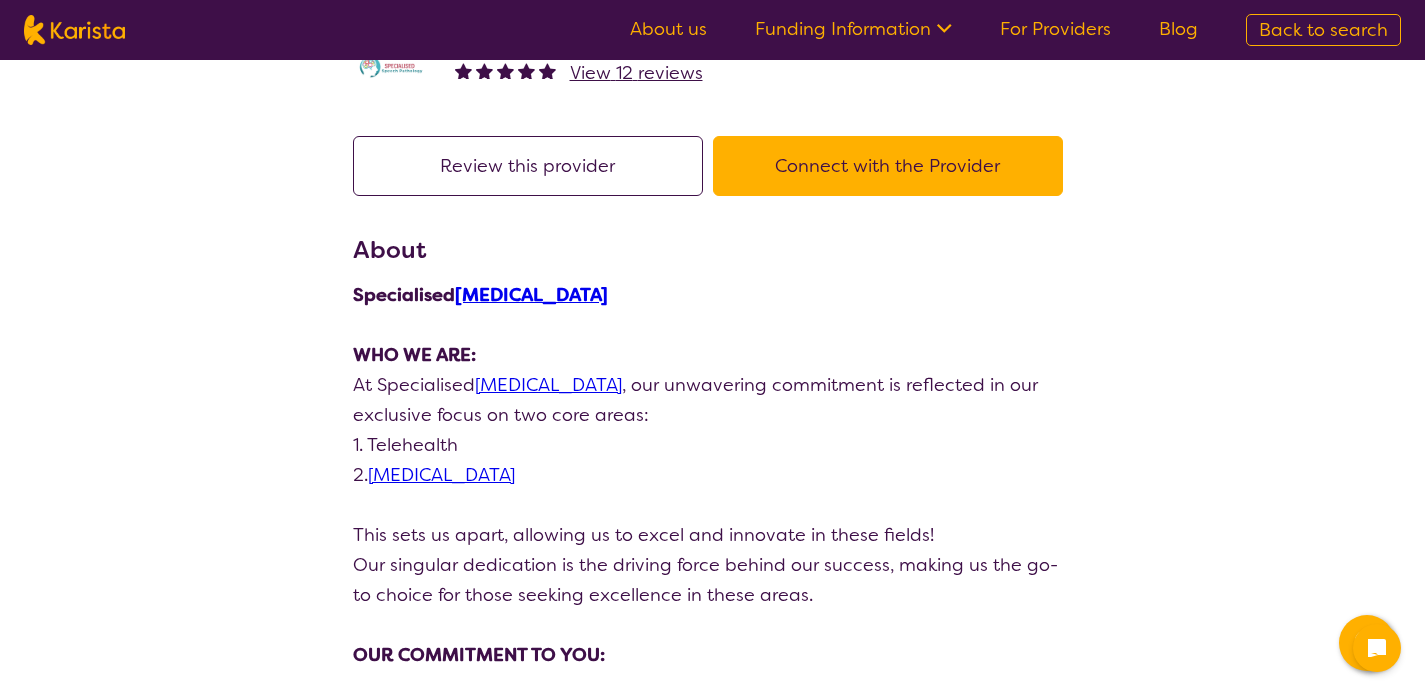 scroll, scrollTop: 0, scrollLeft: 0, axis: both 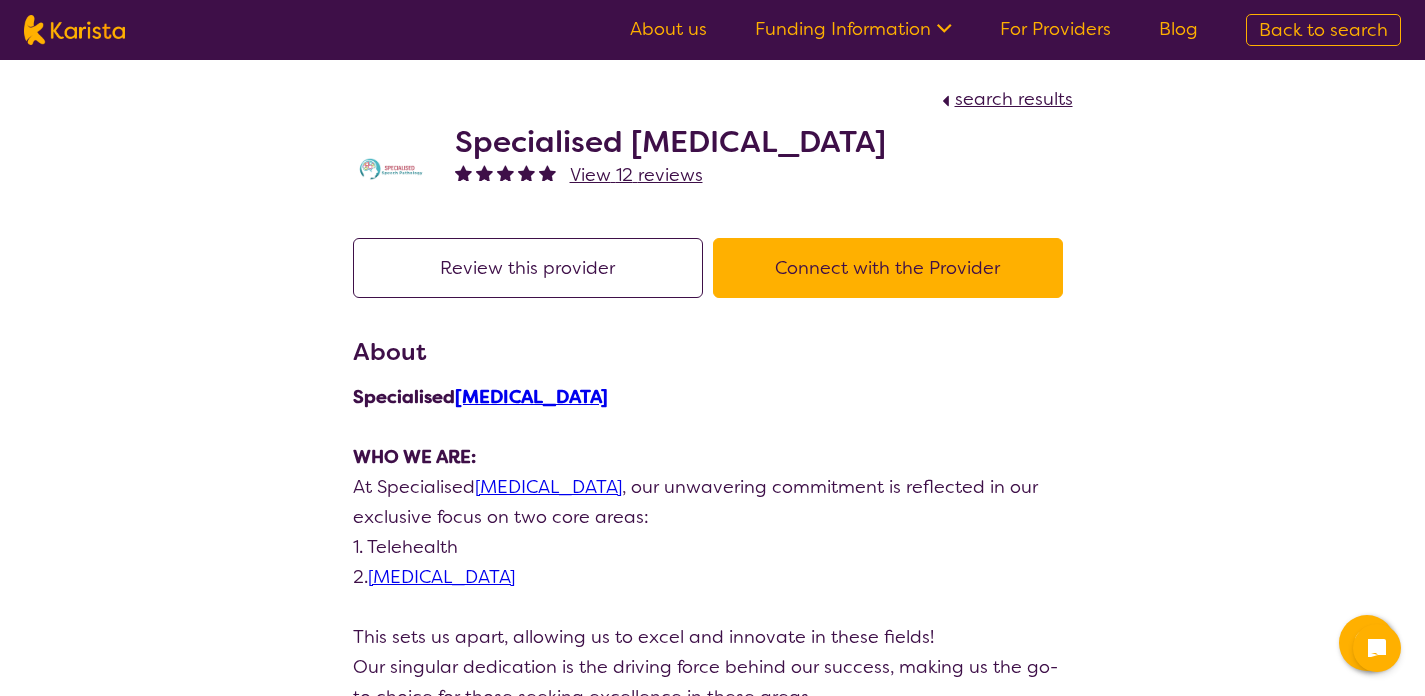 select on "by_score" 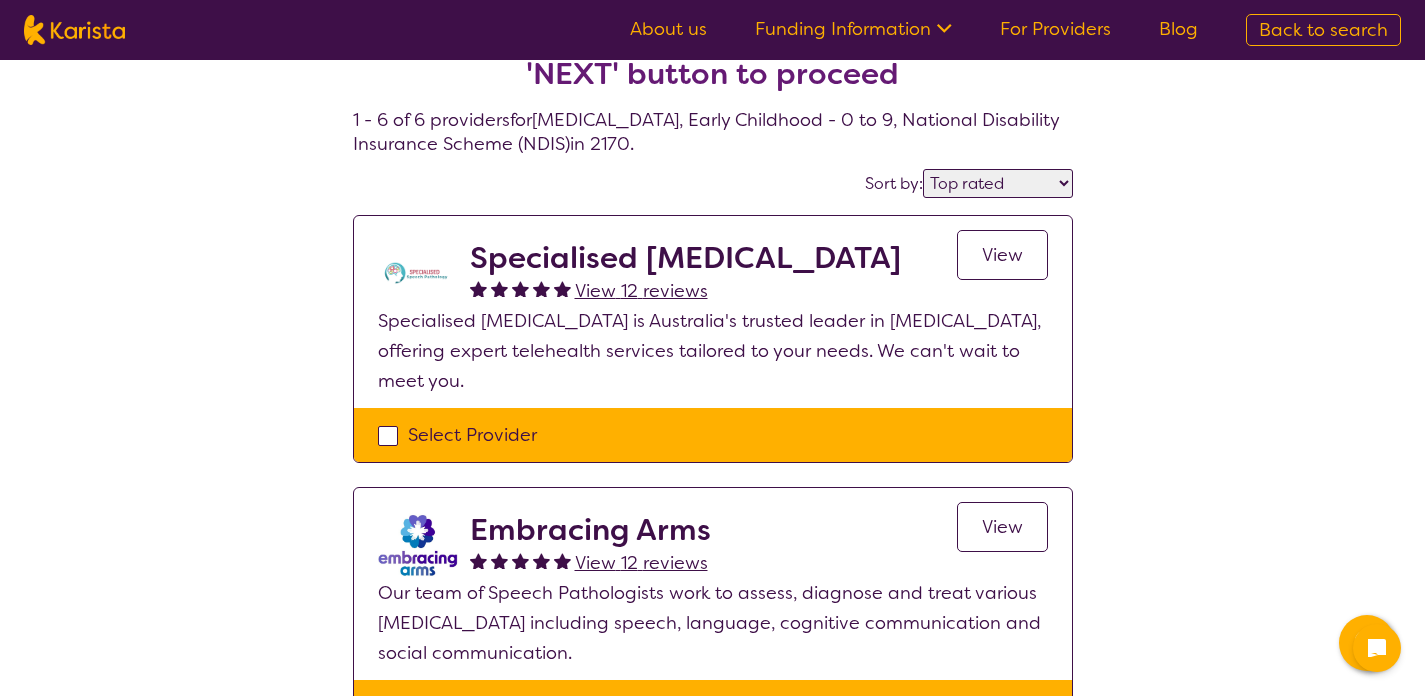 scroll, scrollTop: 0, scrollLeft: 0, axis: both 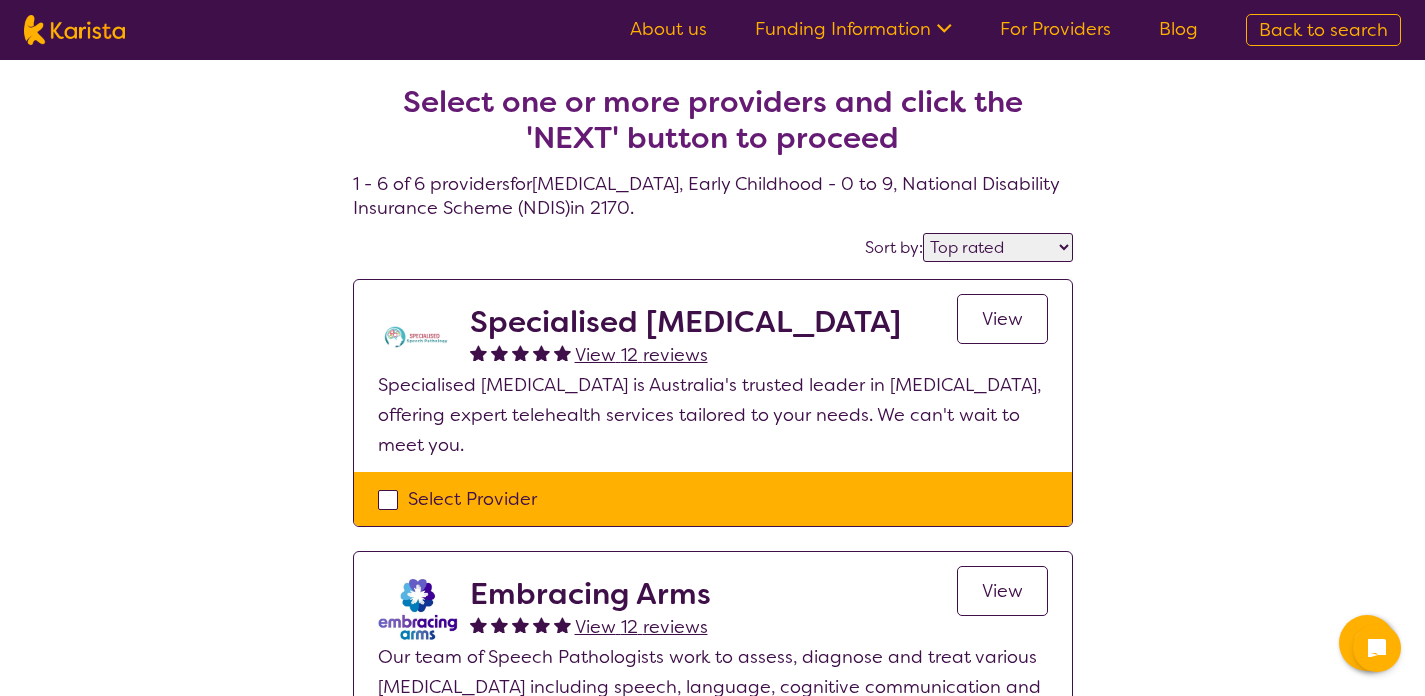select on "[MEDICAL_DATA]" 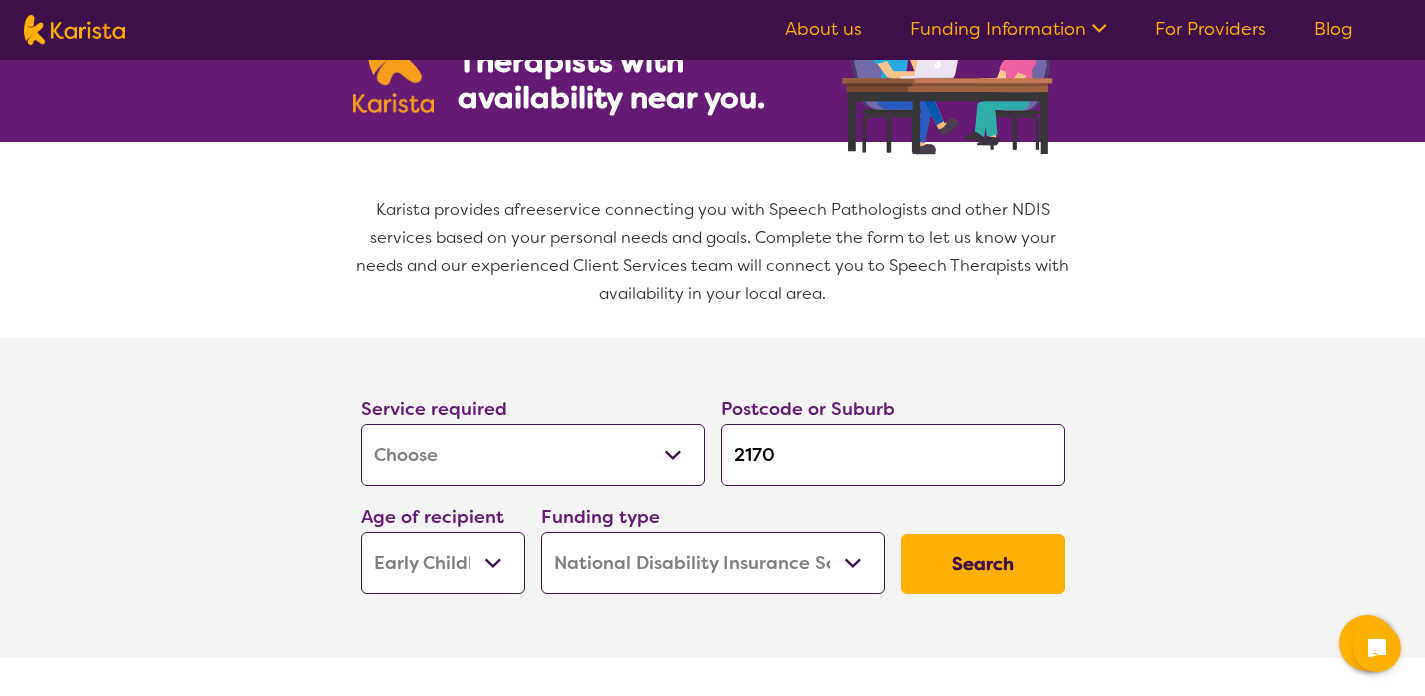 scroll, scrollTop: 201, scrollLeft: 0, axis: vertical 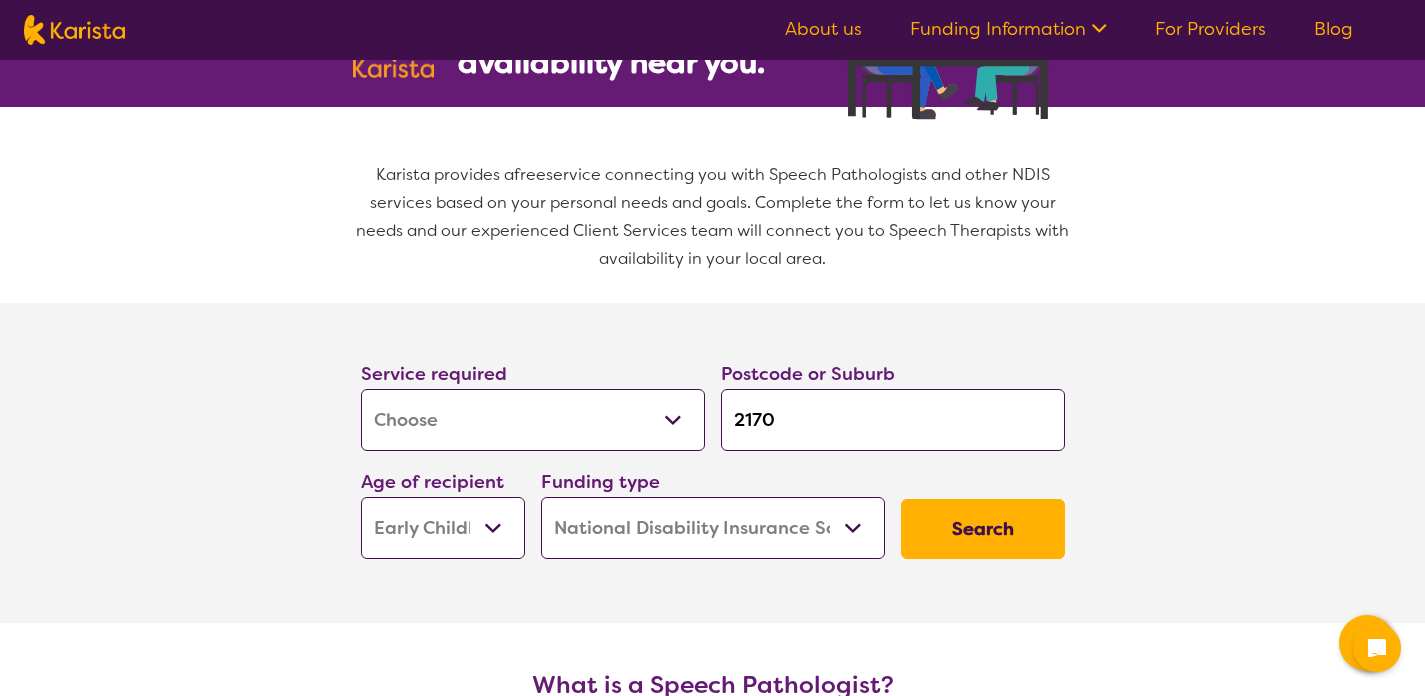drag, startPoint x: 793, startPoint y: 446, endPoint x: 722, endPoint y: 432, distance: 72.36712 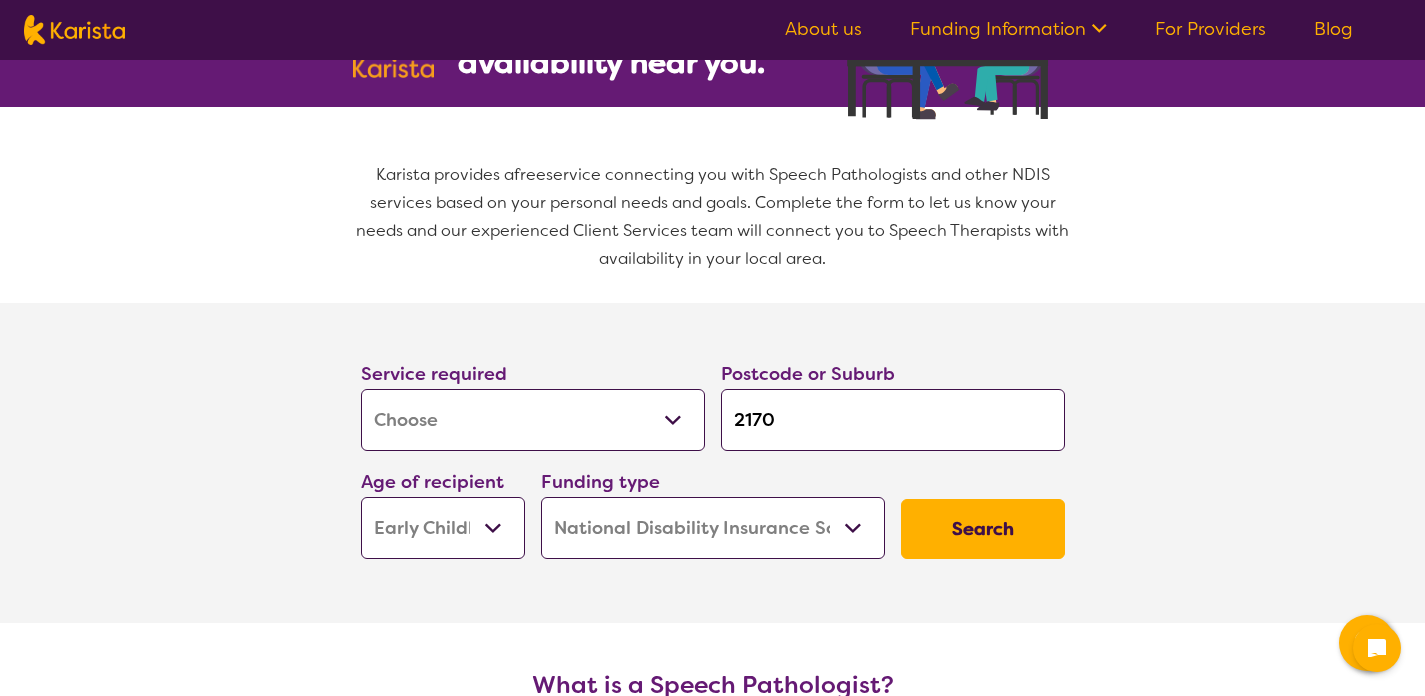 type on "l" 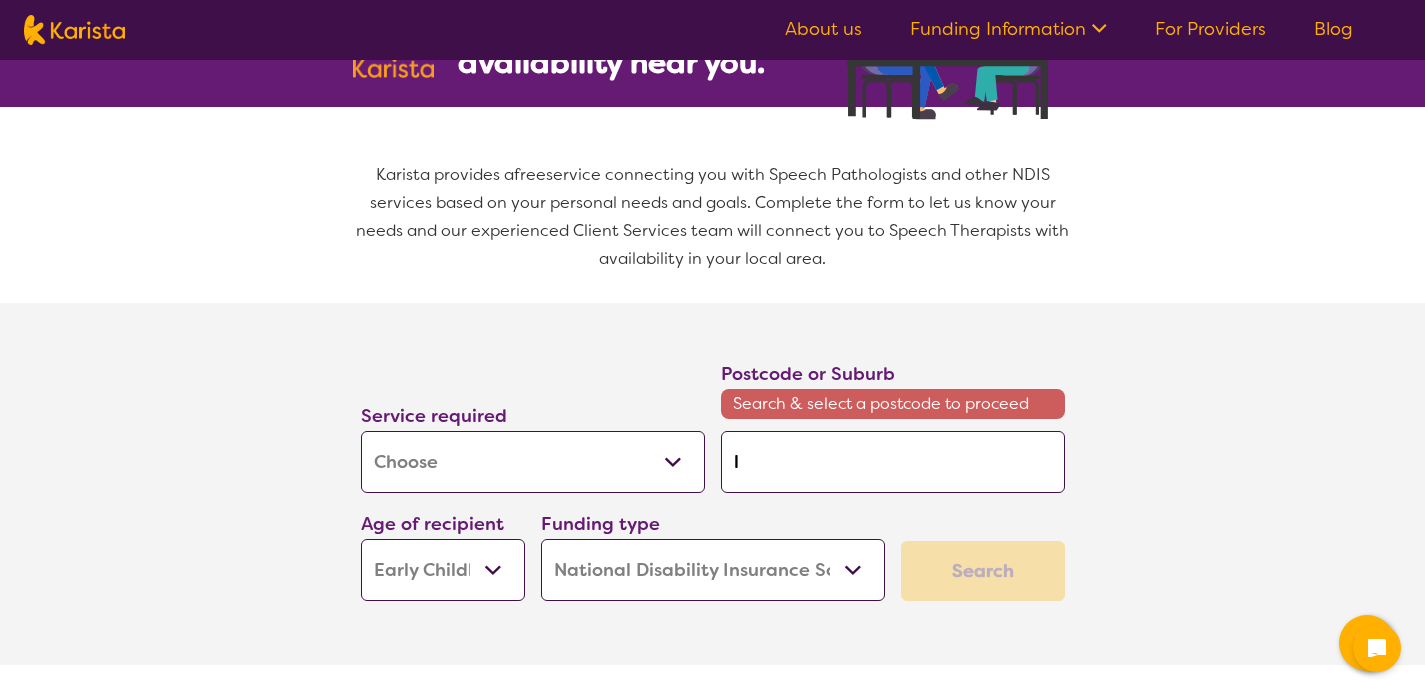type on "li" 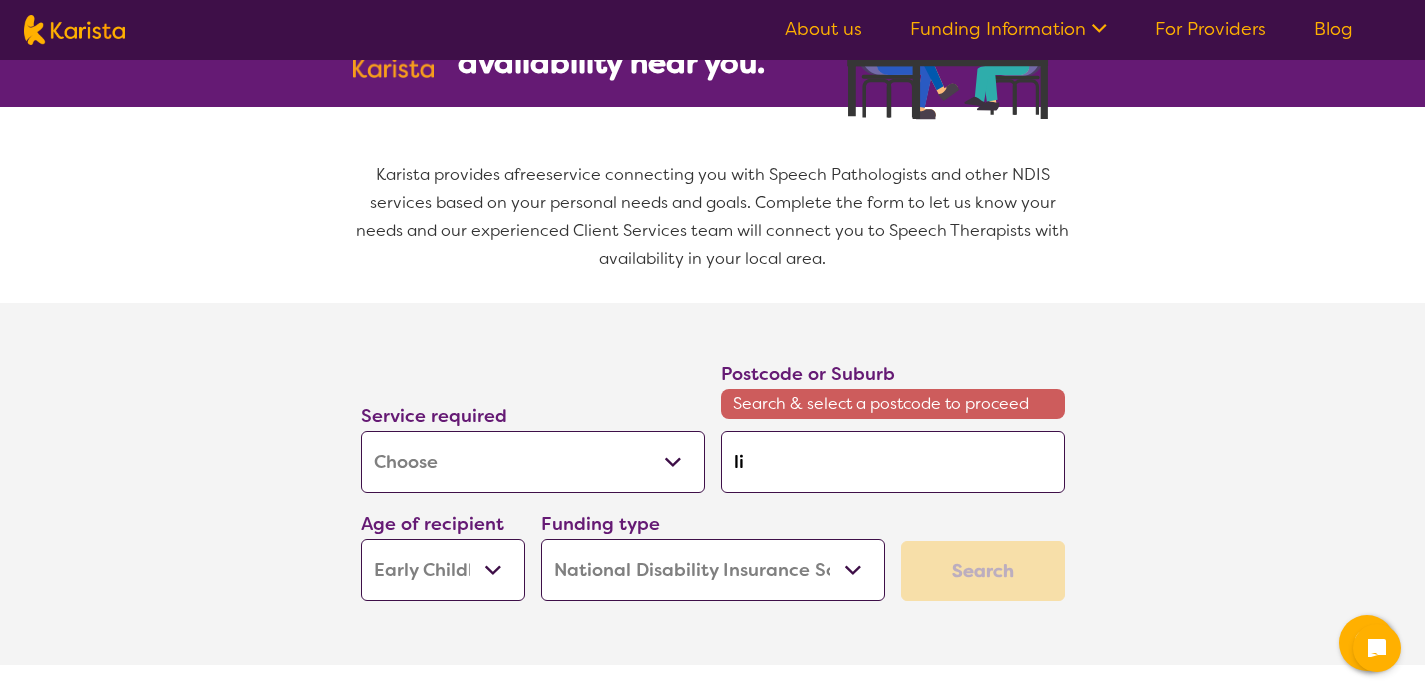 type on "liv" 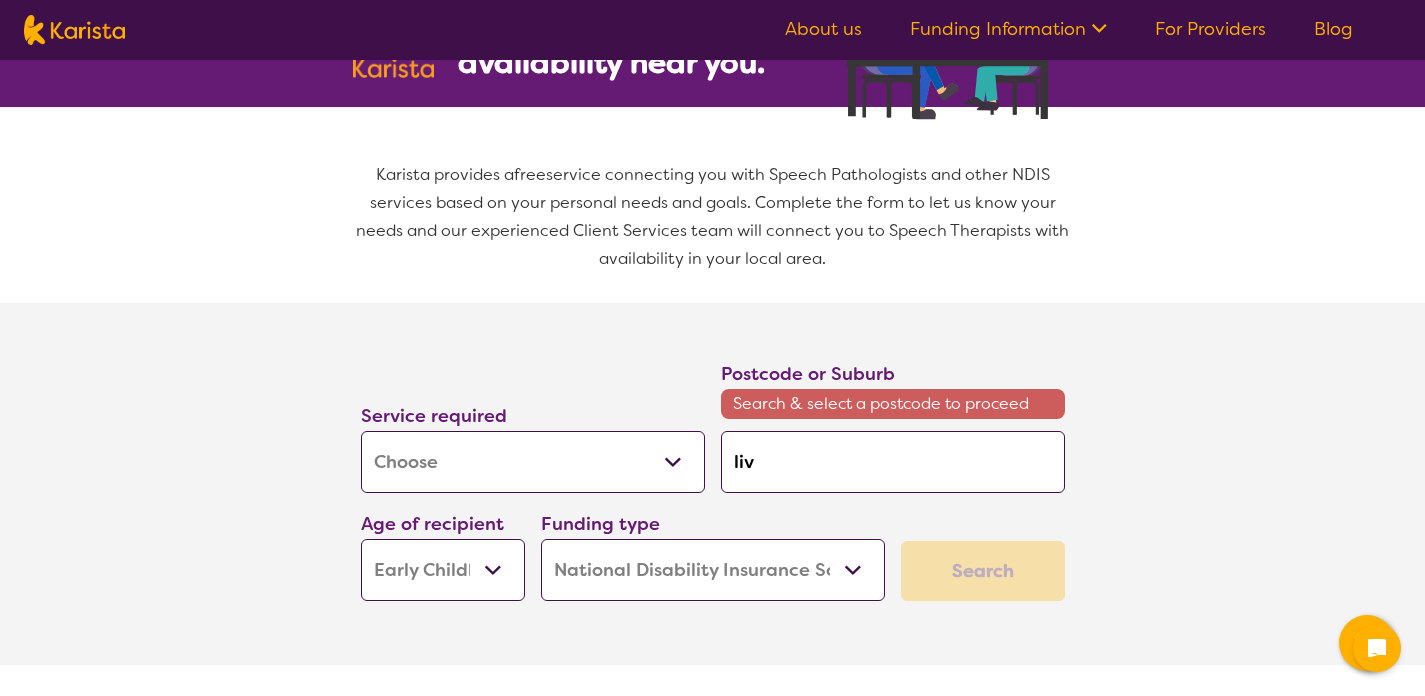 type on "live" 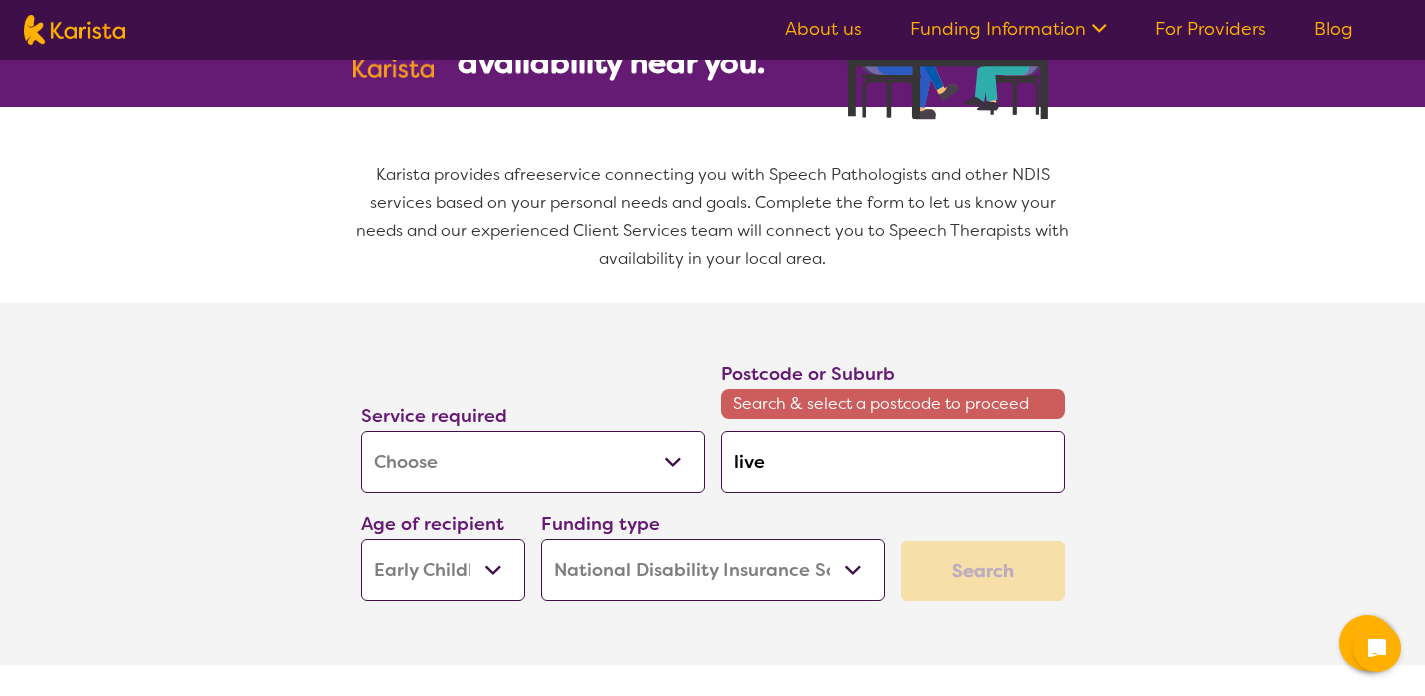type on "liver" 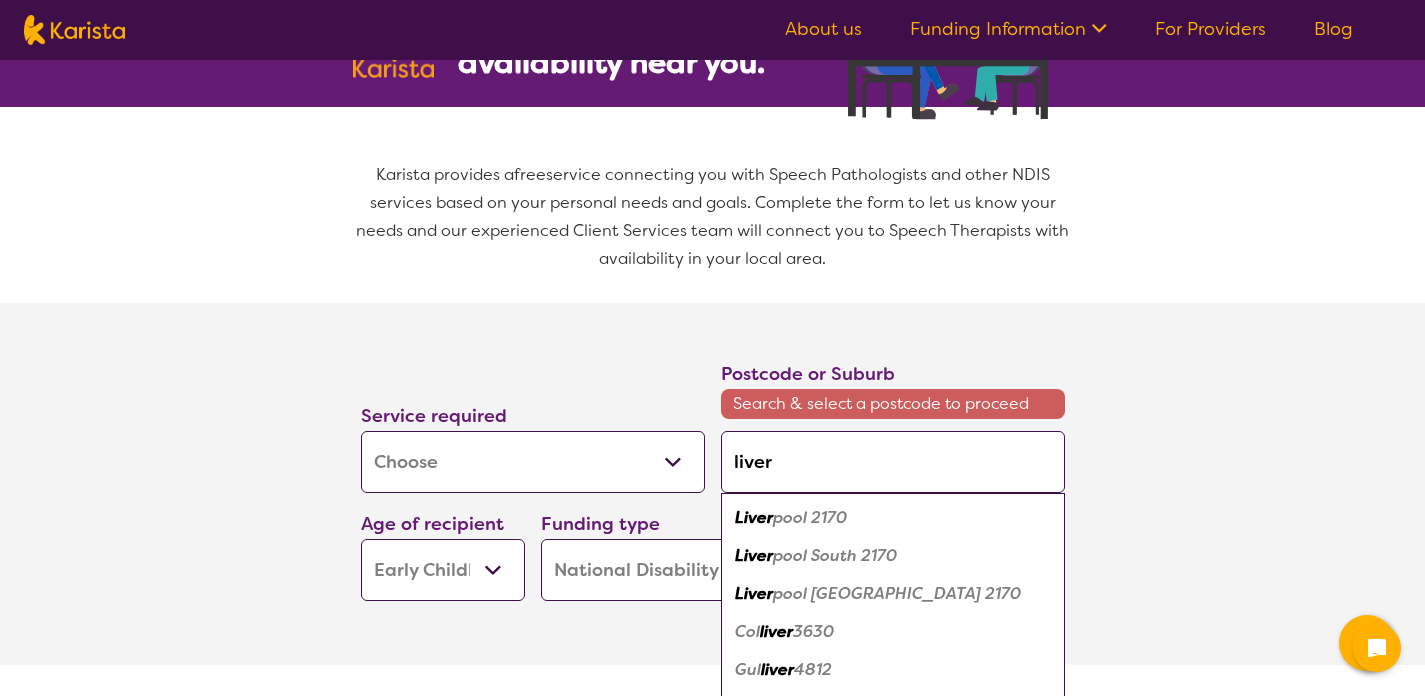 click on "pool 2170" at bounding box center (810, 517) 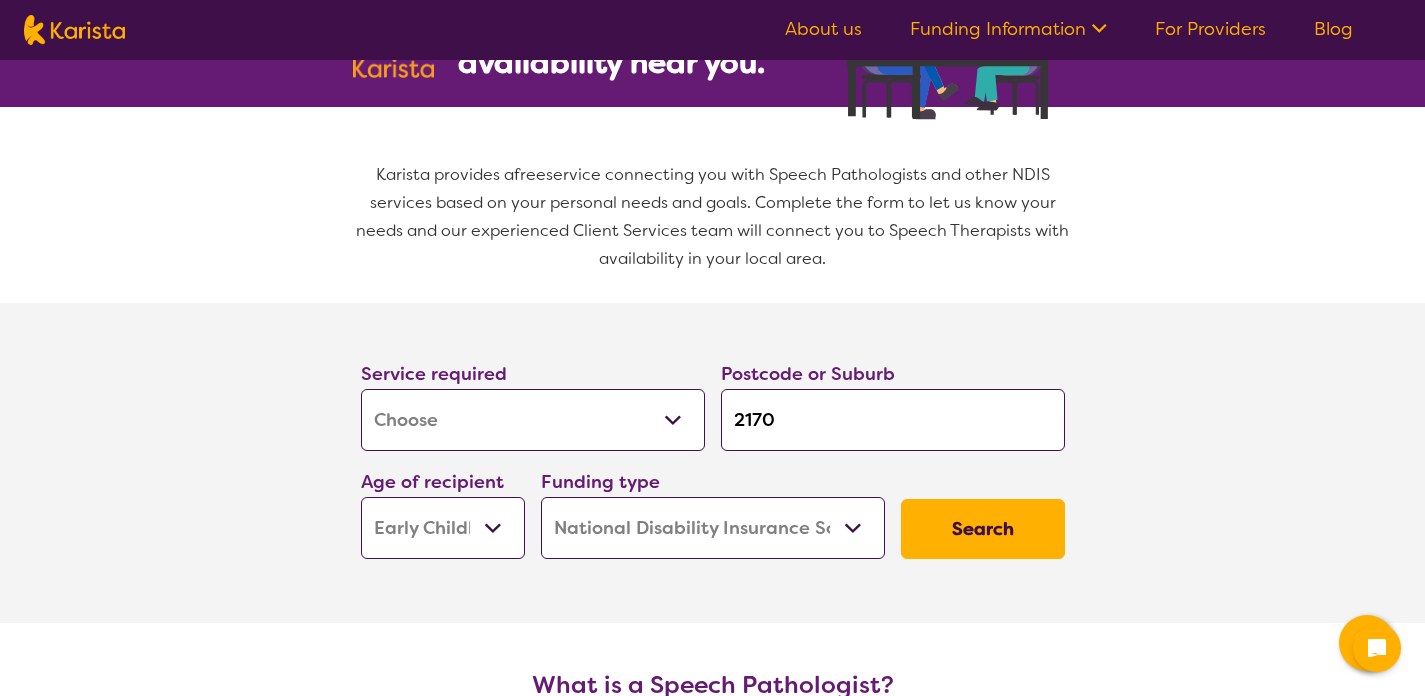 click on "Search" at bounding box center [983, 529] 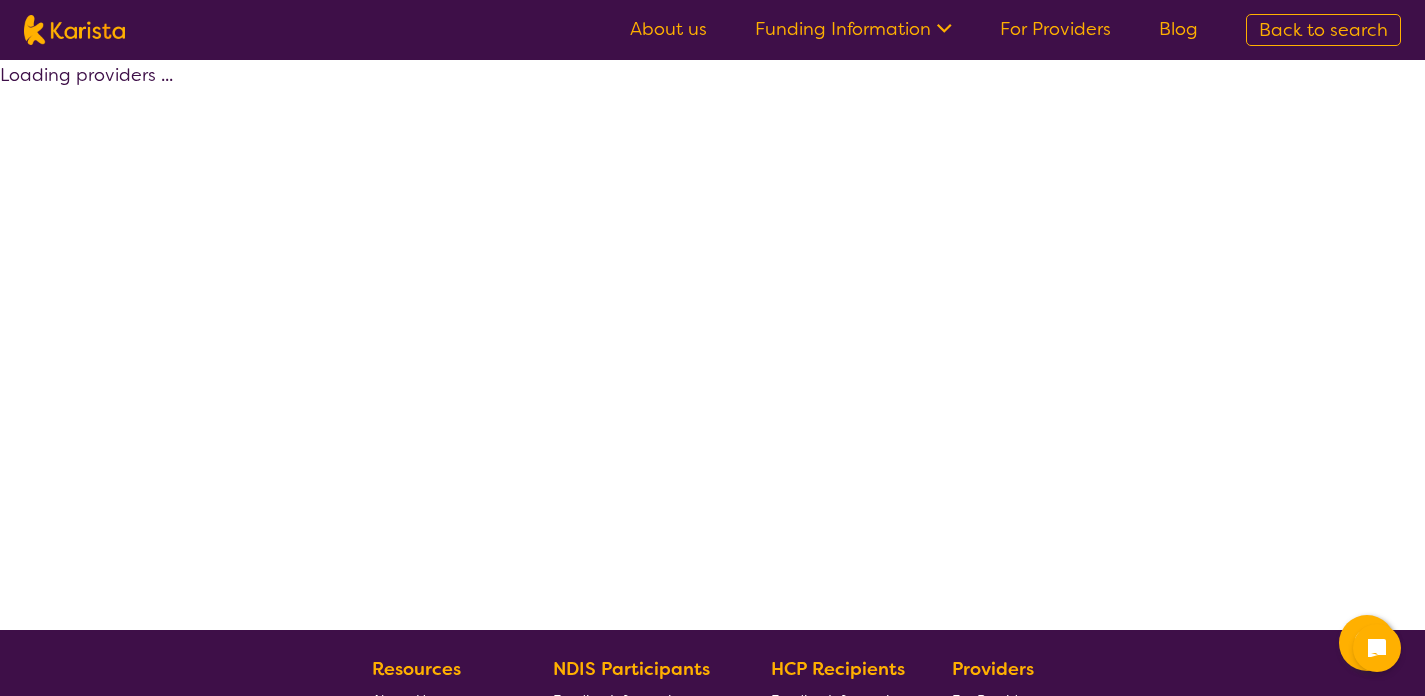 select on "by_score" 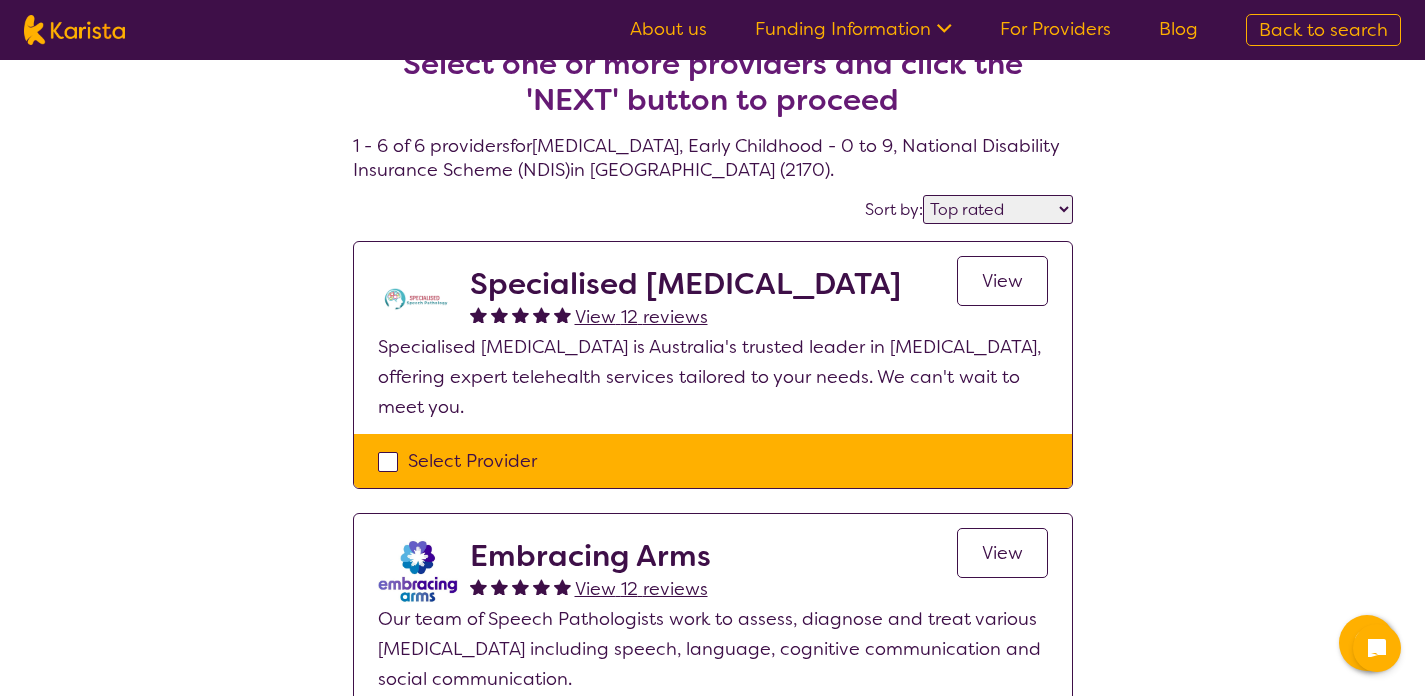 scroll, scrollTop: 48, scrollLeft: 0, axis: vertical 